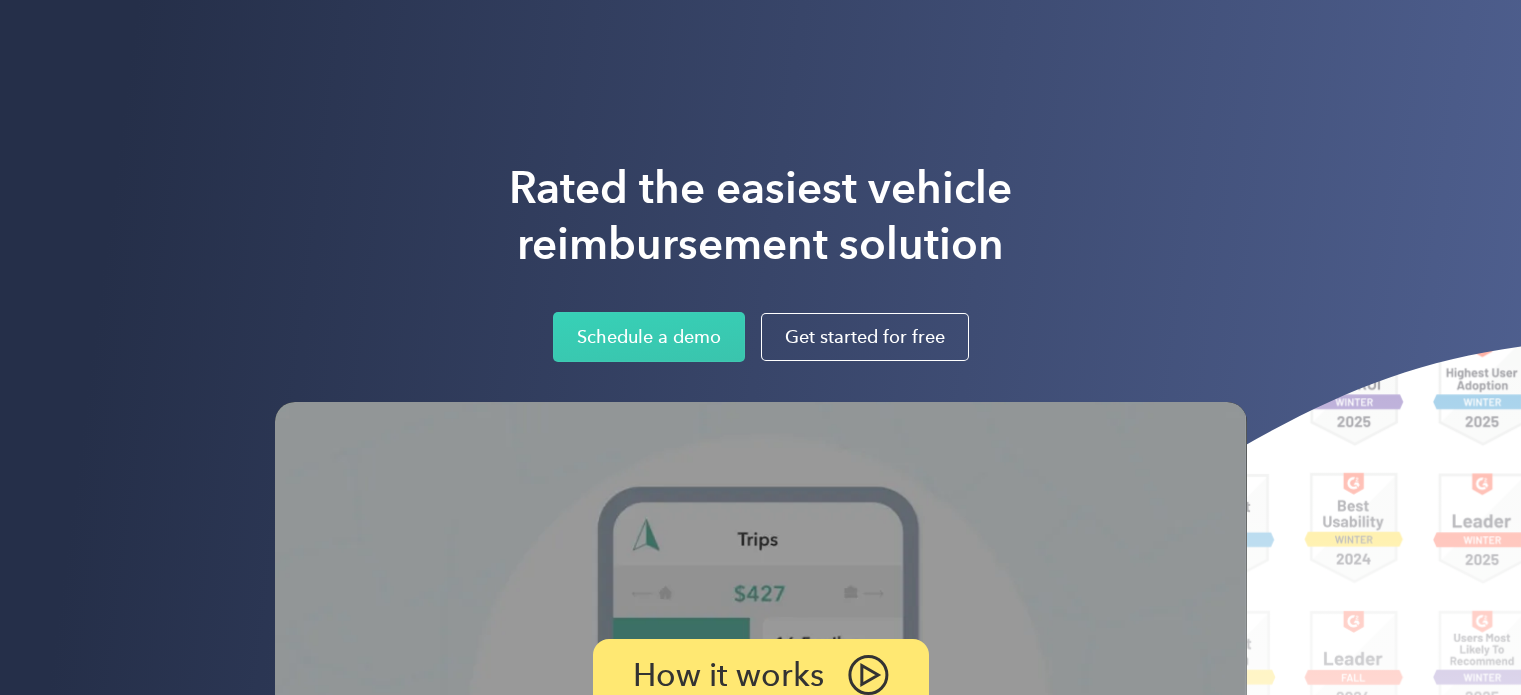 scroll, scrollTop: 0, scrollLeft: 0, axis: both 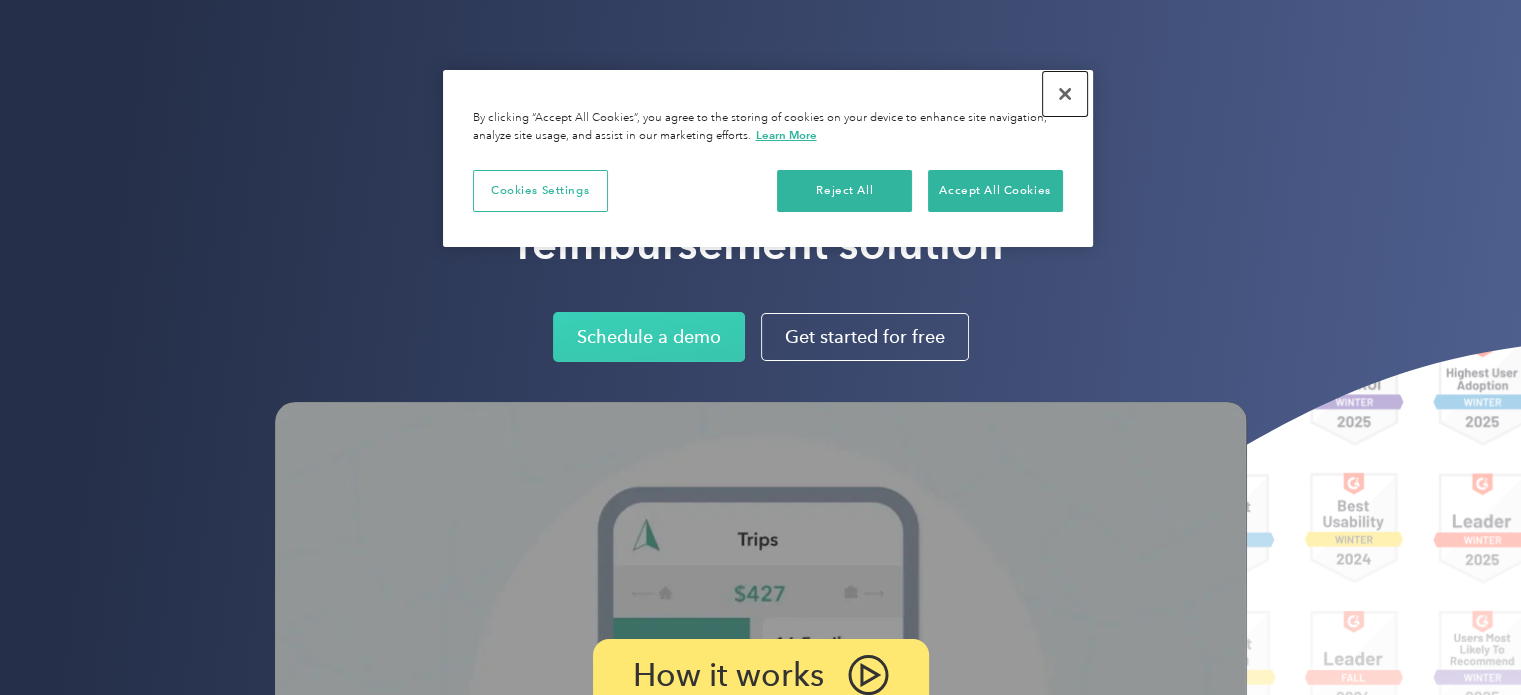 click at bounding box center [1065, 94] 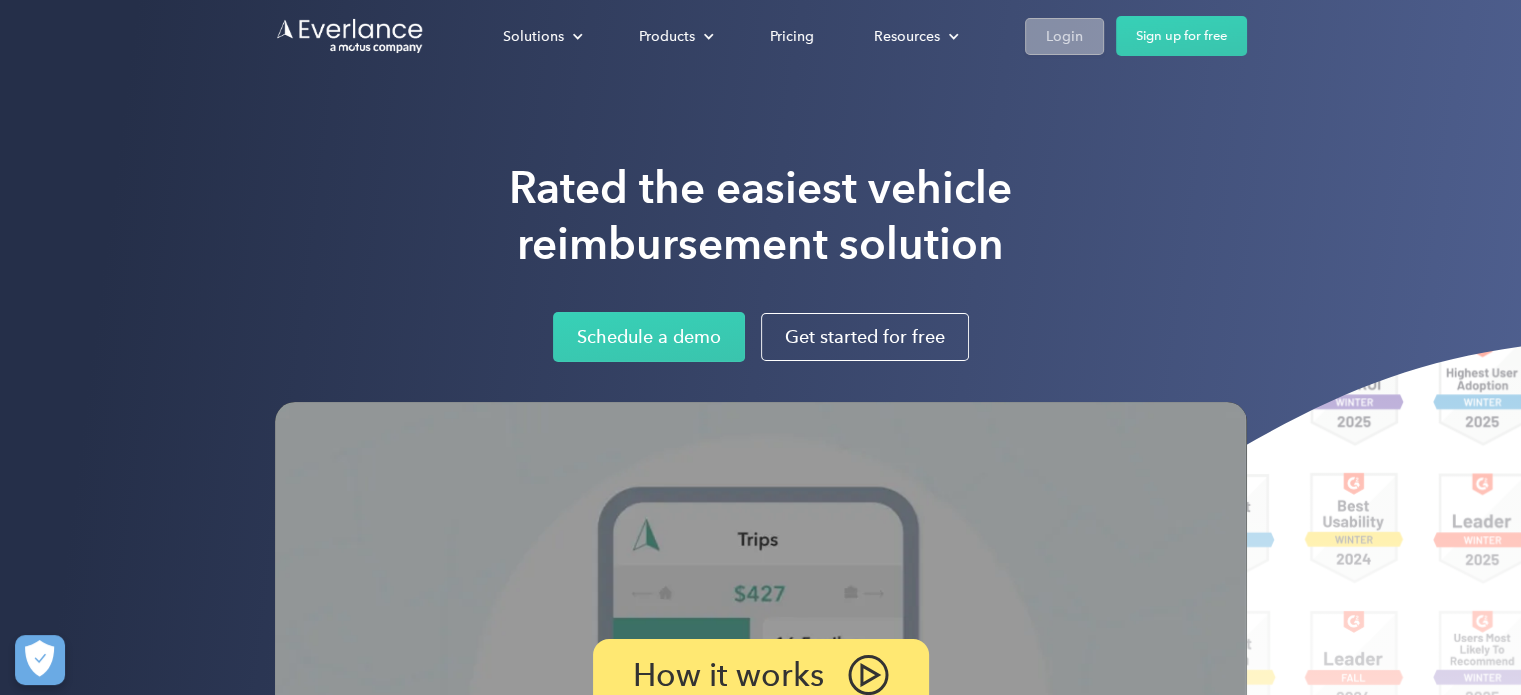 click on "Login" at bounding box center [1064, 36] 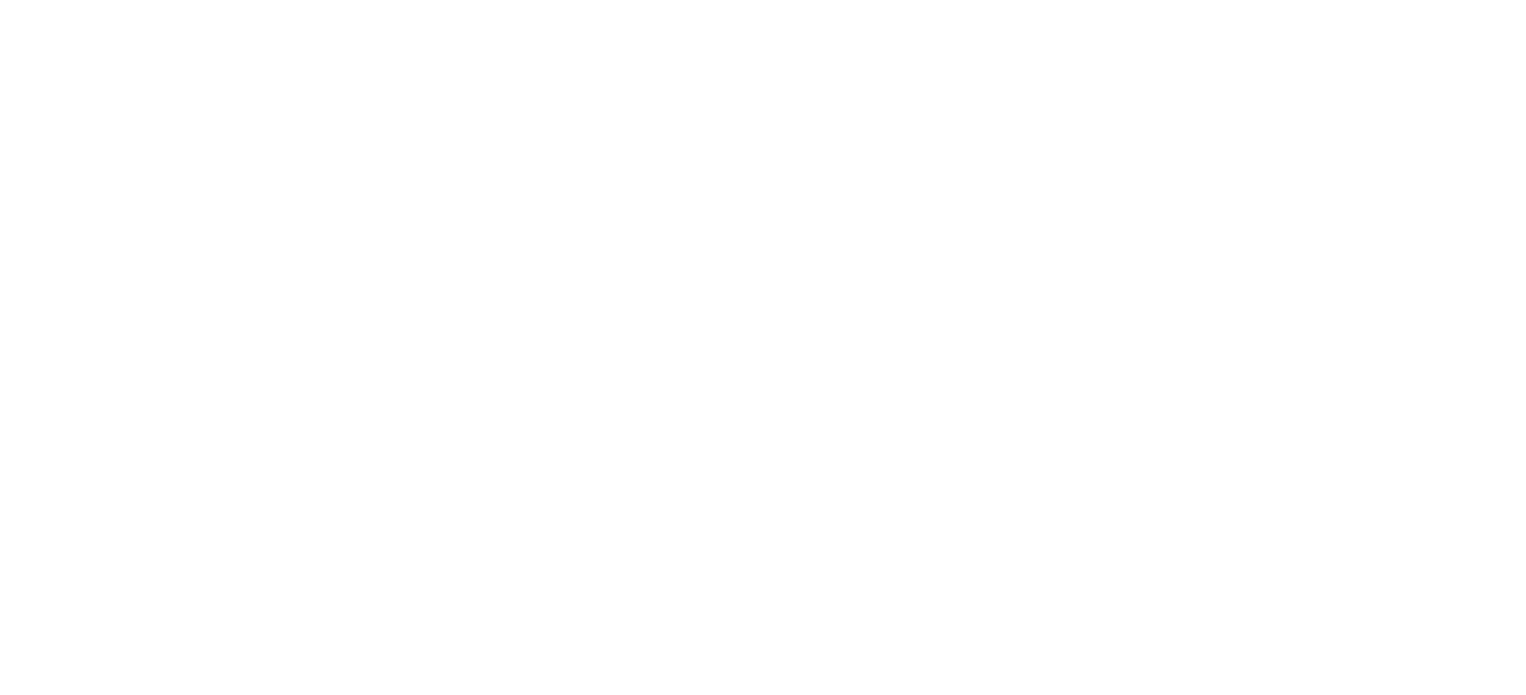scroll, scrollTop: 0, scrollLeft: 0, axis: both 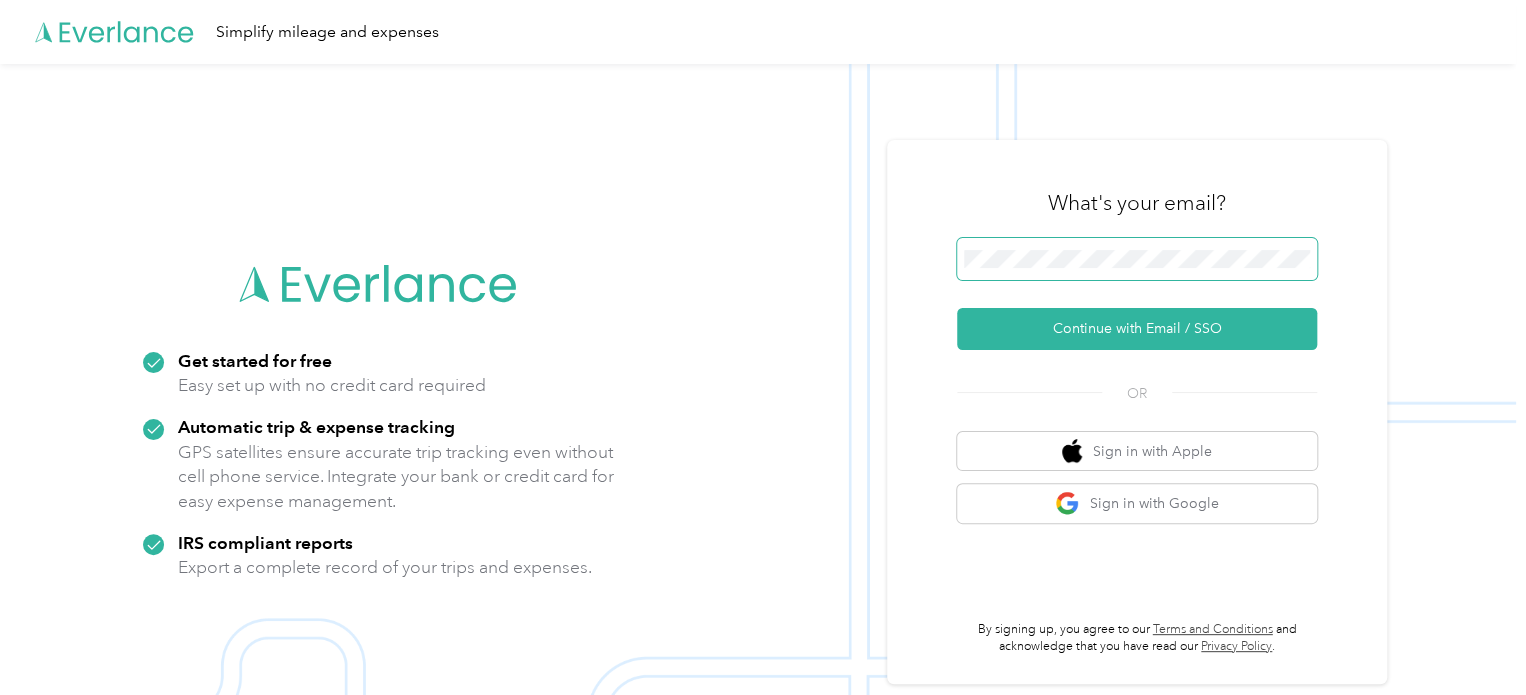 click at bounding box center (1137, 259) 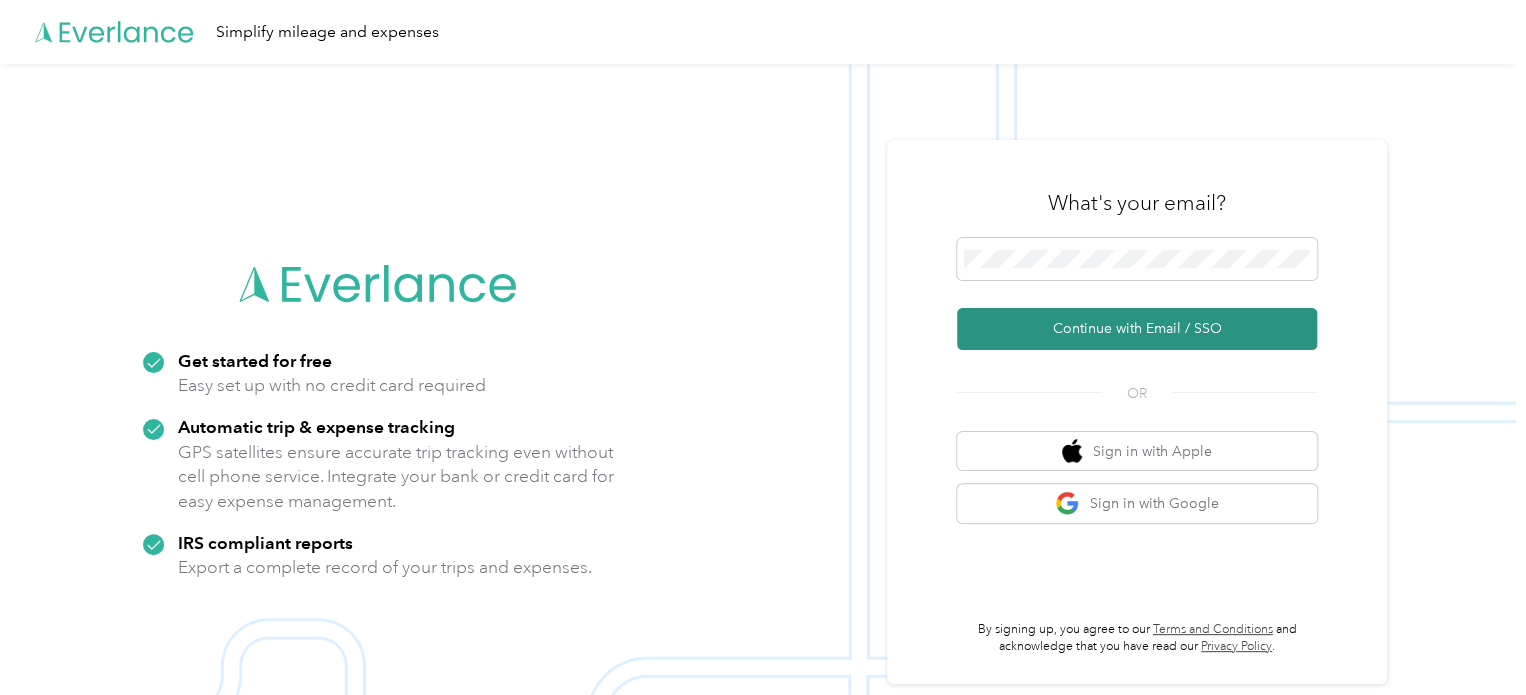 click on "Continue with Email / SSO" at bounding box center (1137, 329) 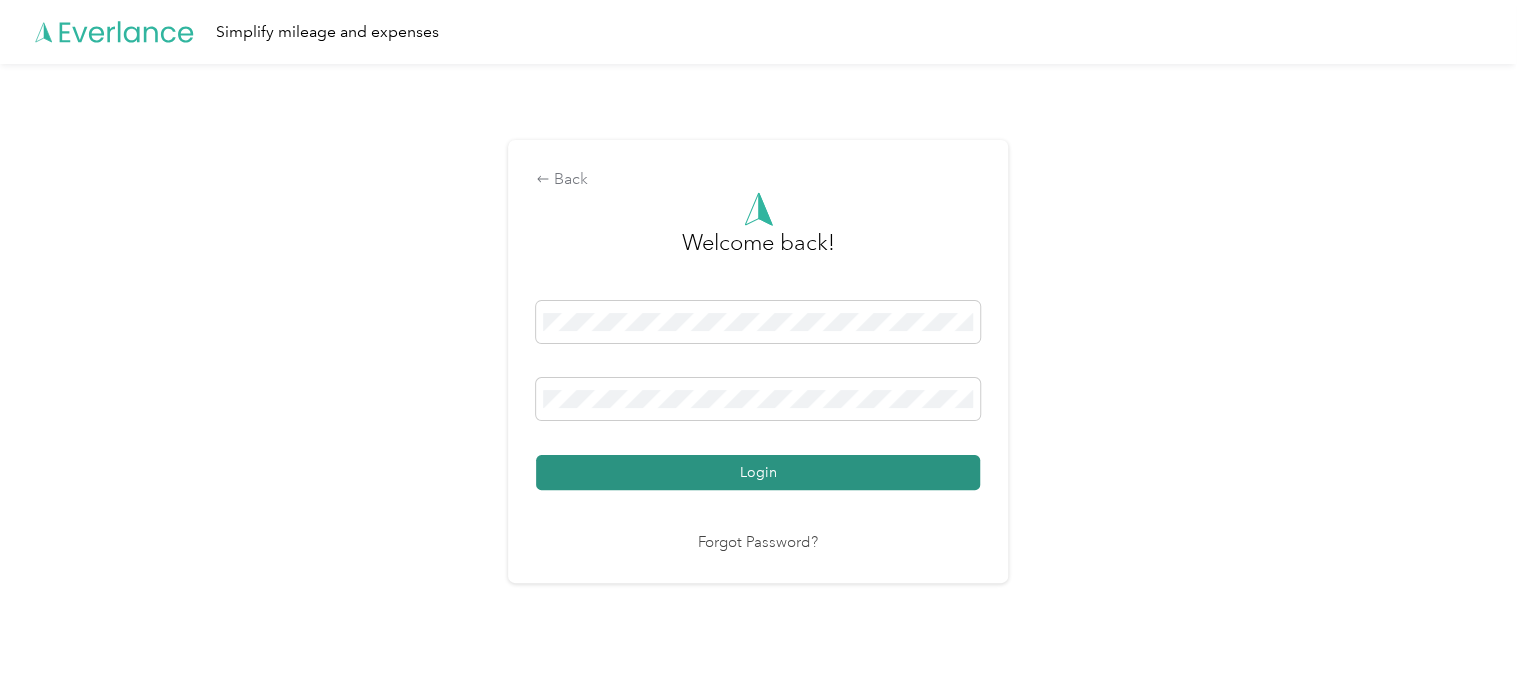click on "Login" at bounding box center (758, 472) 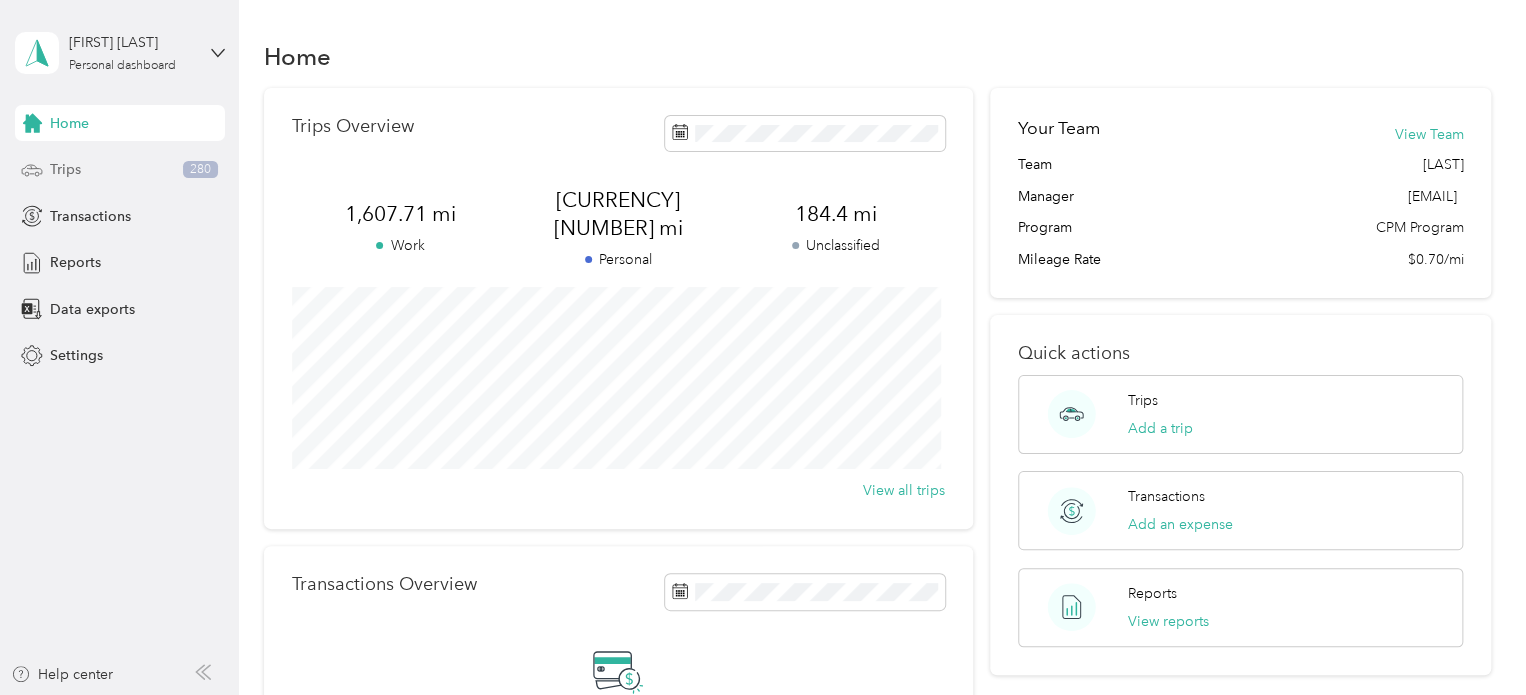 click on "Trips [NUMBER]" at bounding box center [120, 170] 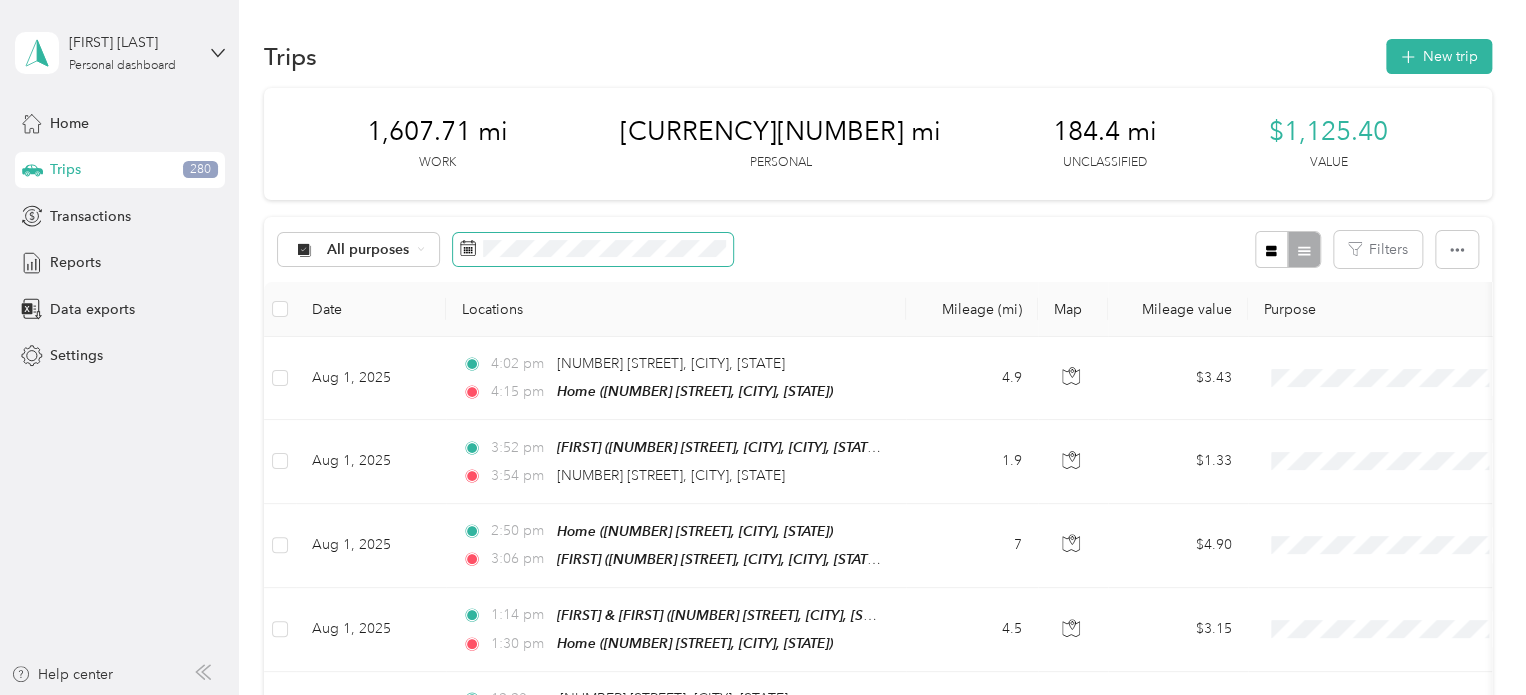 click at bounding box center [593, 250] 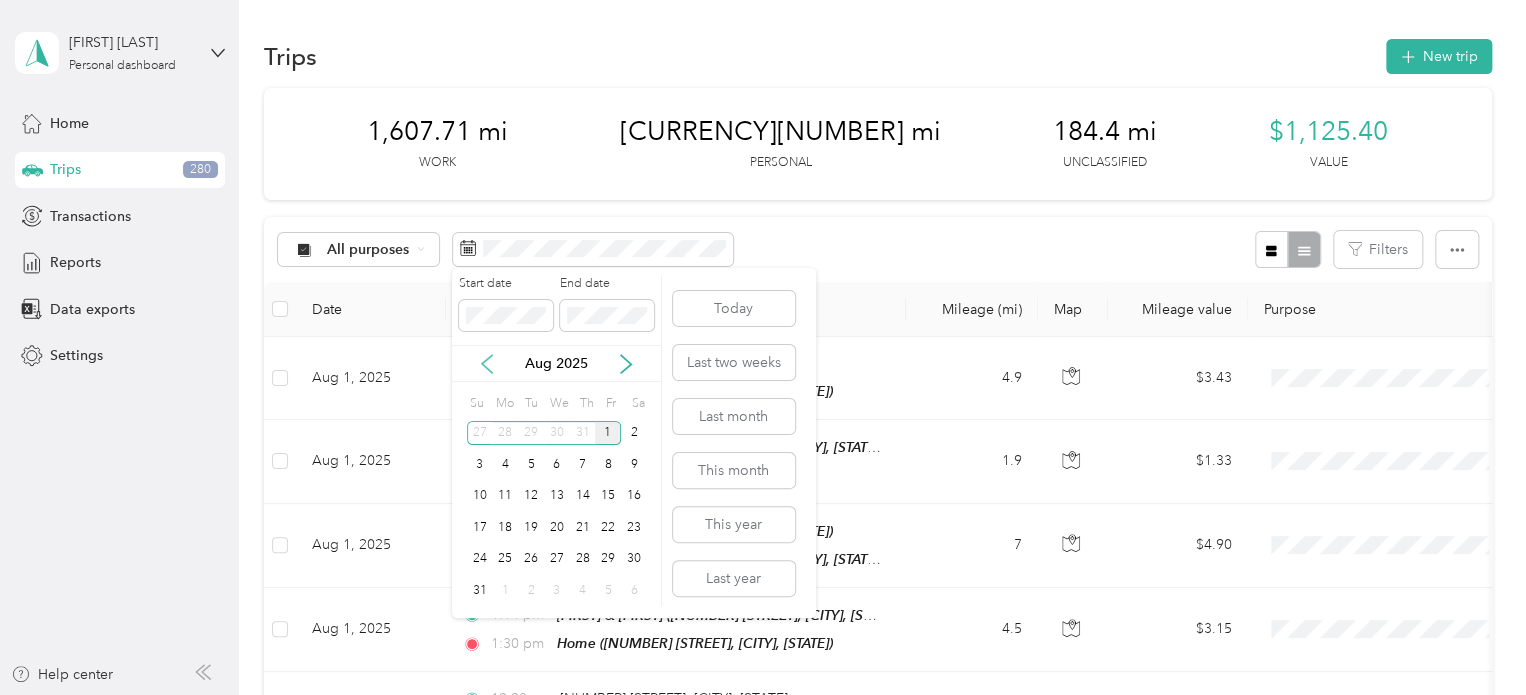 click 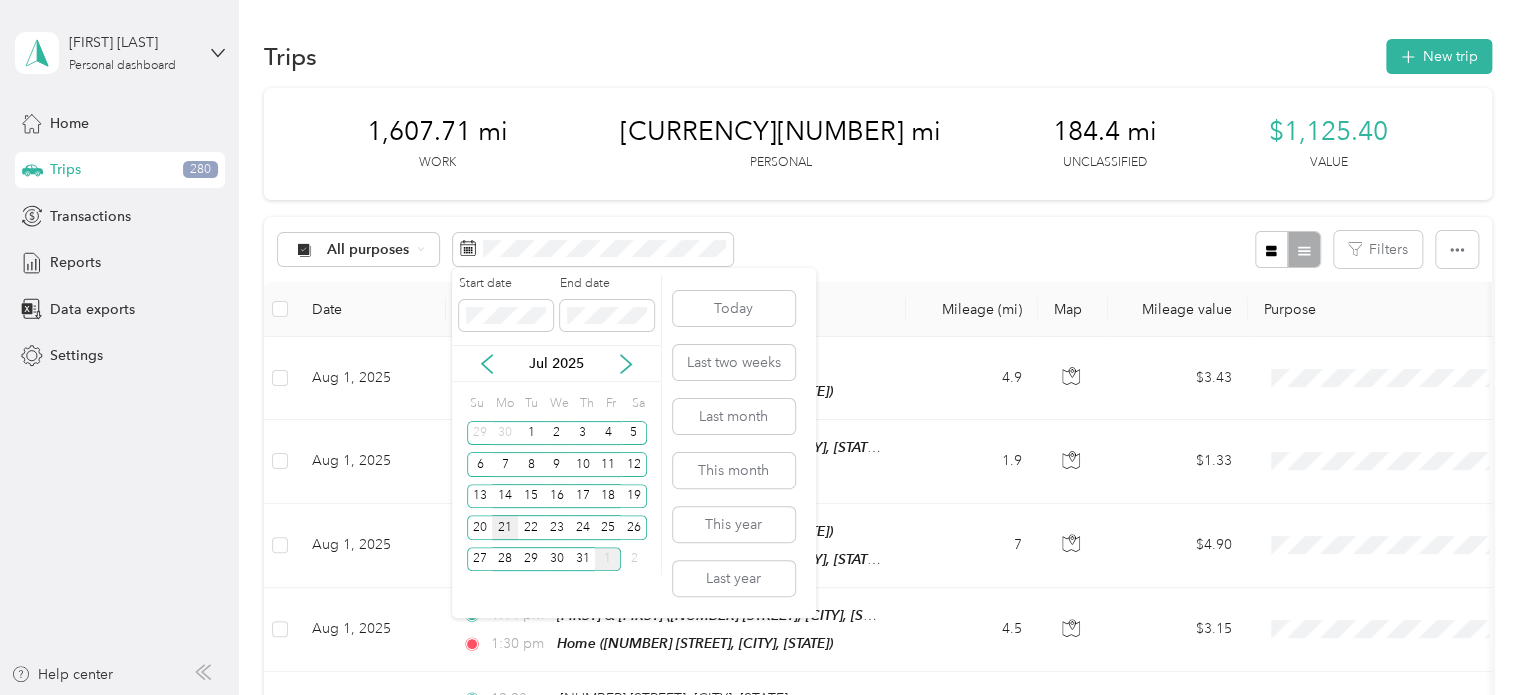 click on "21" at bounding box center [505, 527] 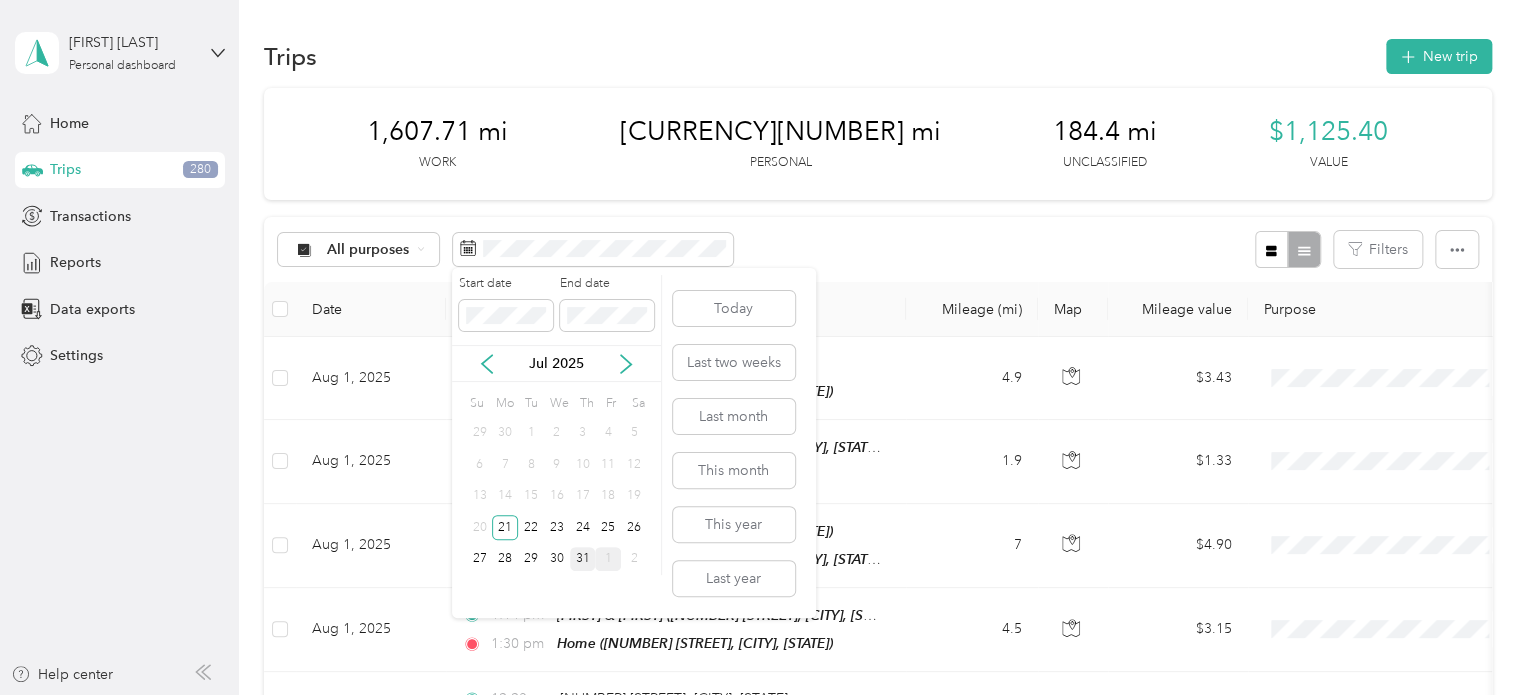 click on "31" at bounding box center (583, 559) 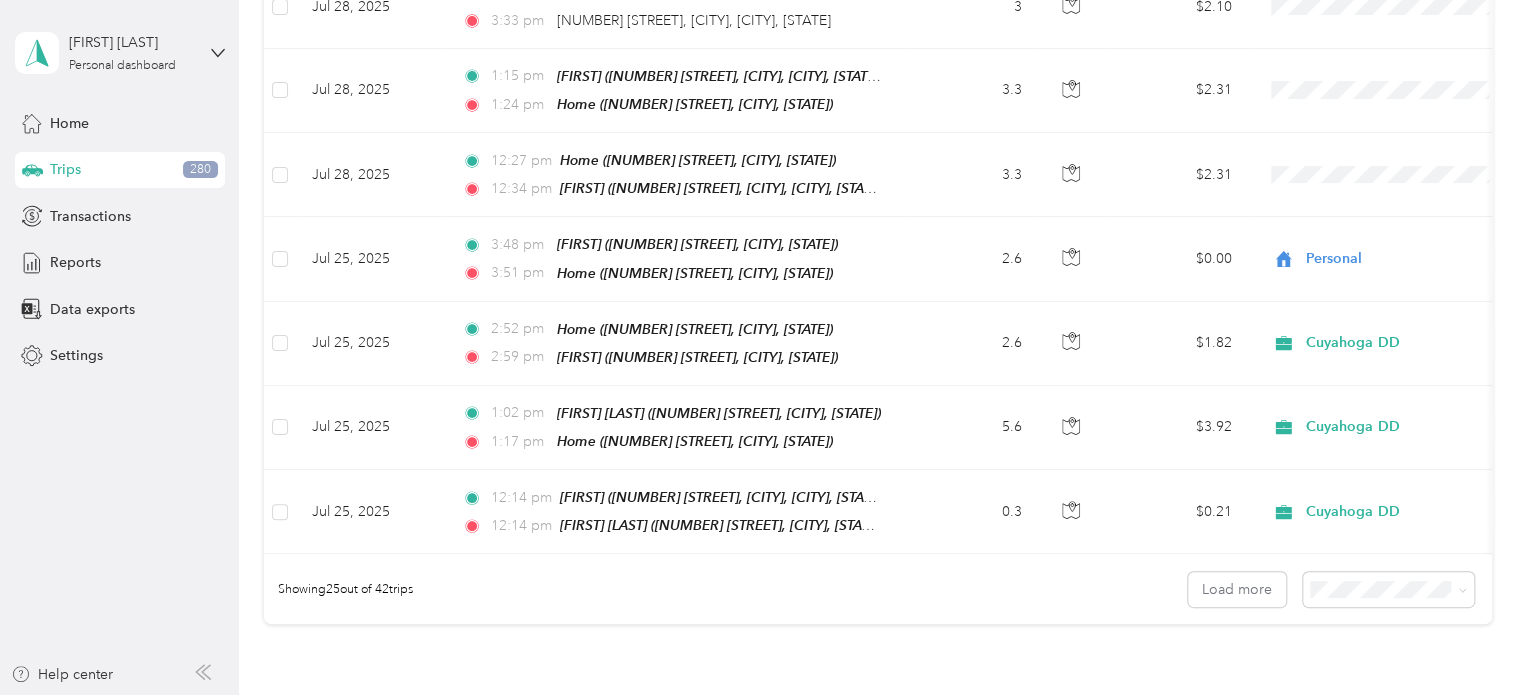 scroll, scrollTop: 2054, scrollLeft: 0, axis: vertical 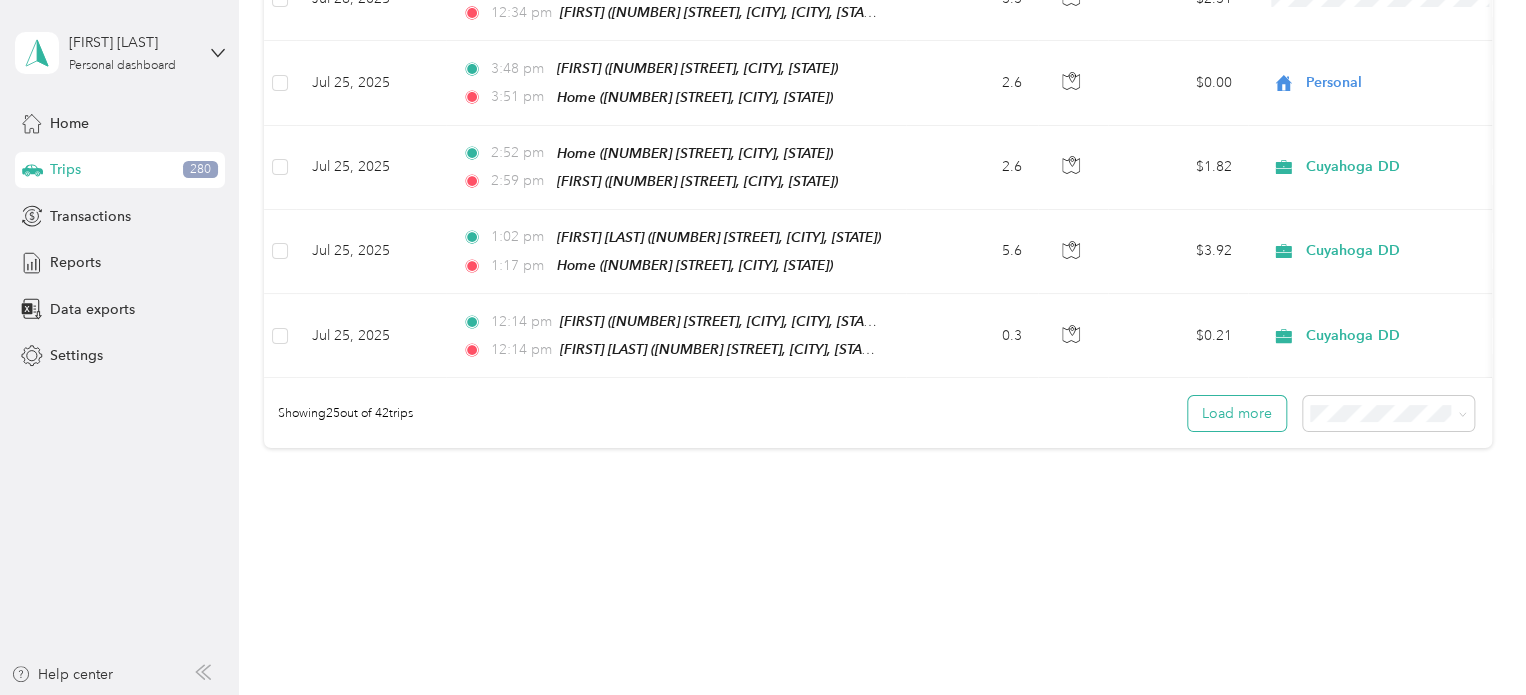 click on "Load more" at bounding box center (1237, 413) 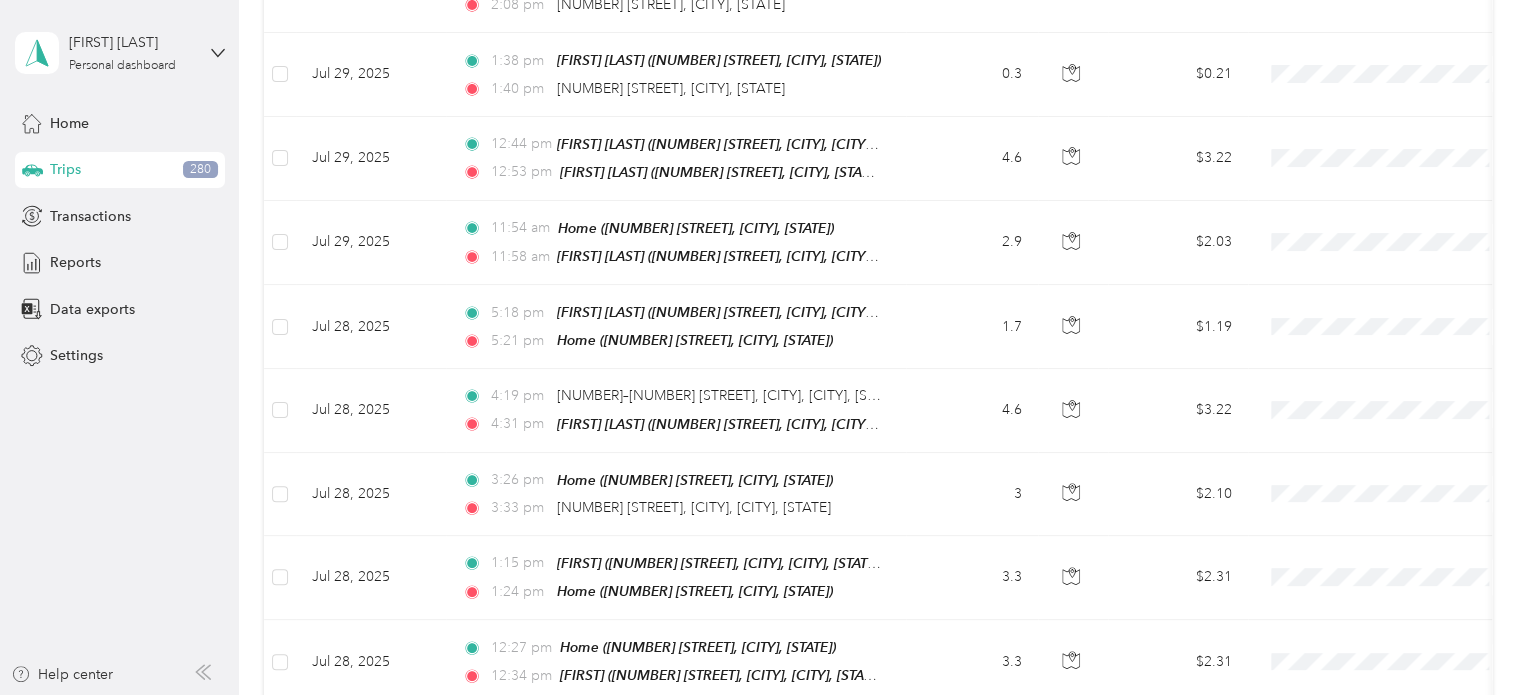 scroll, scrollTop: 1380, scrollLeft: 0, axis: vertical 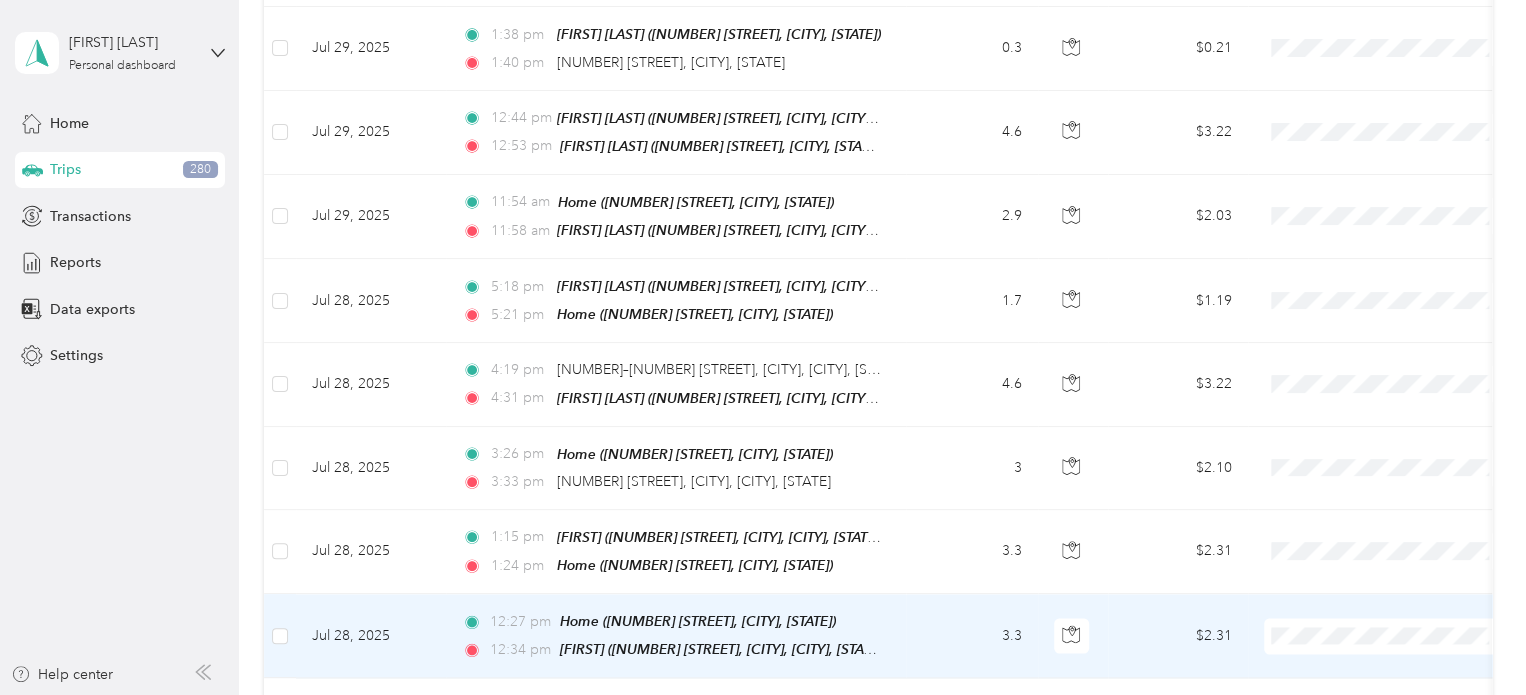 click on "Personal" at bounding box center [1405, 672] 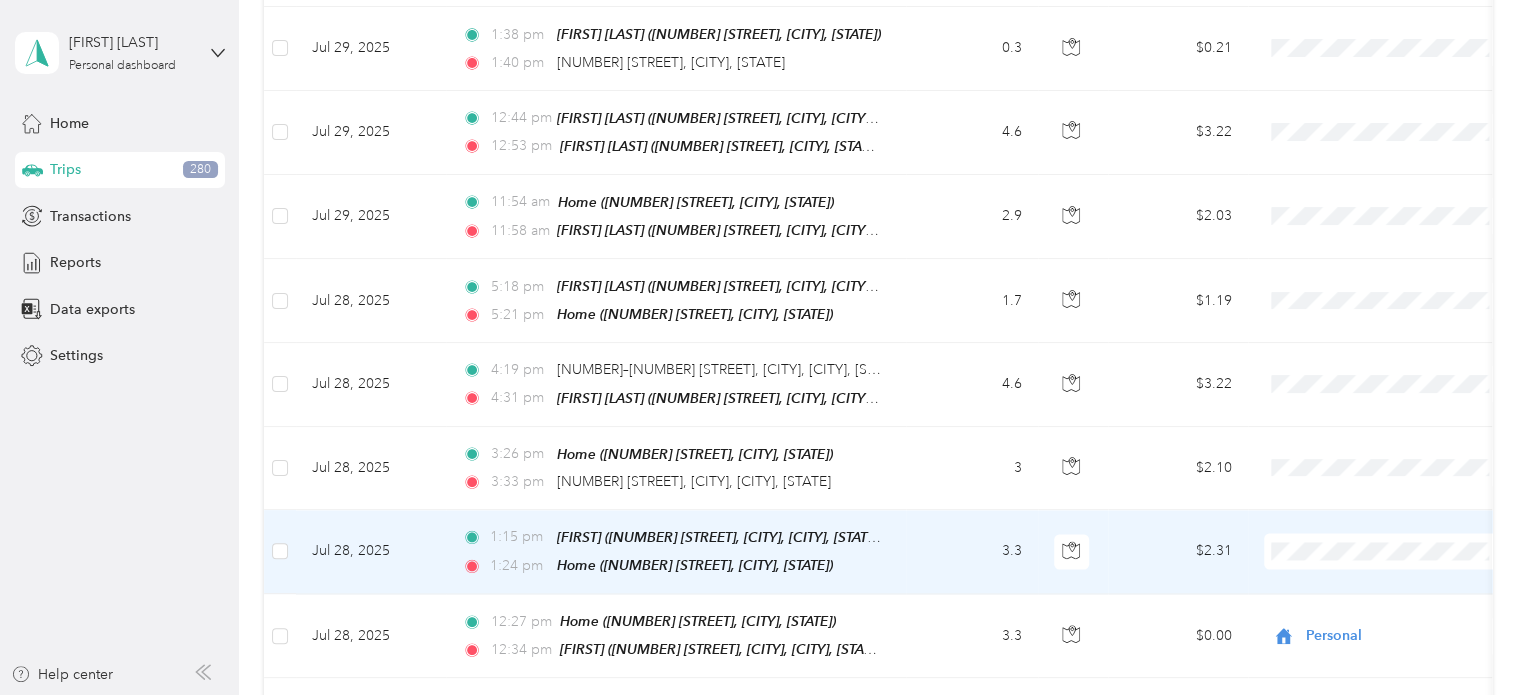 click at bounding box center [1388, 551] 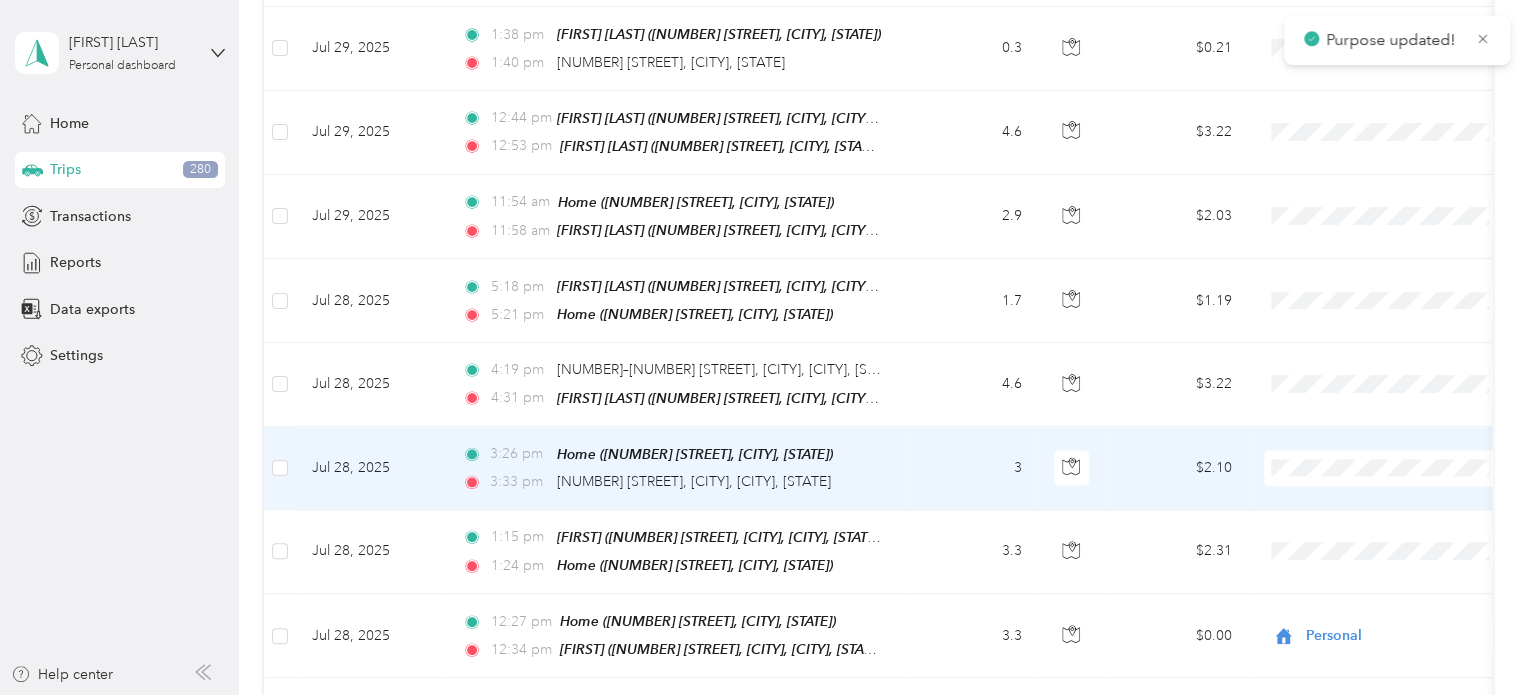click at bounding box center [1388, 468] 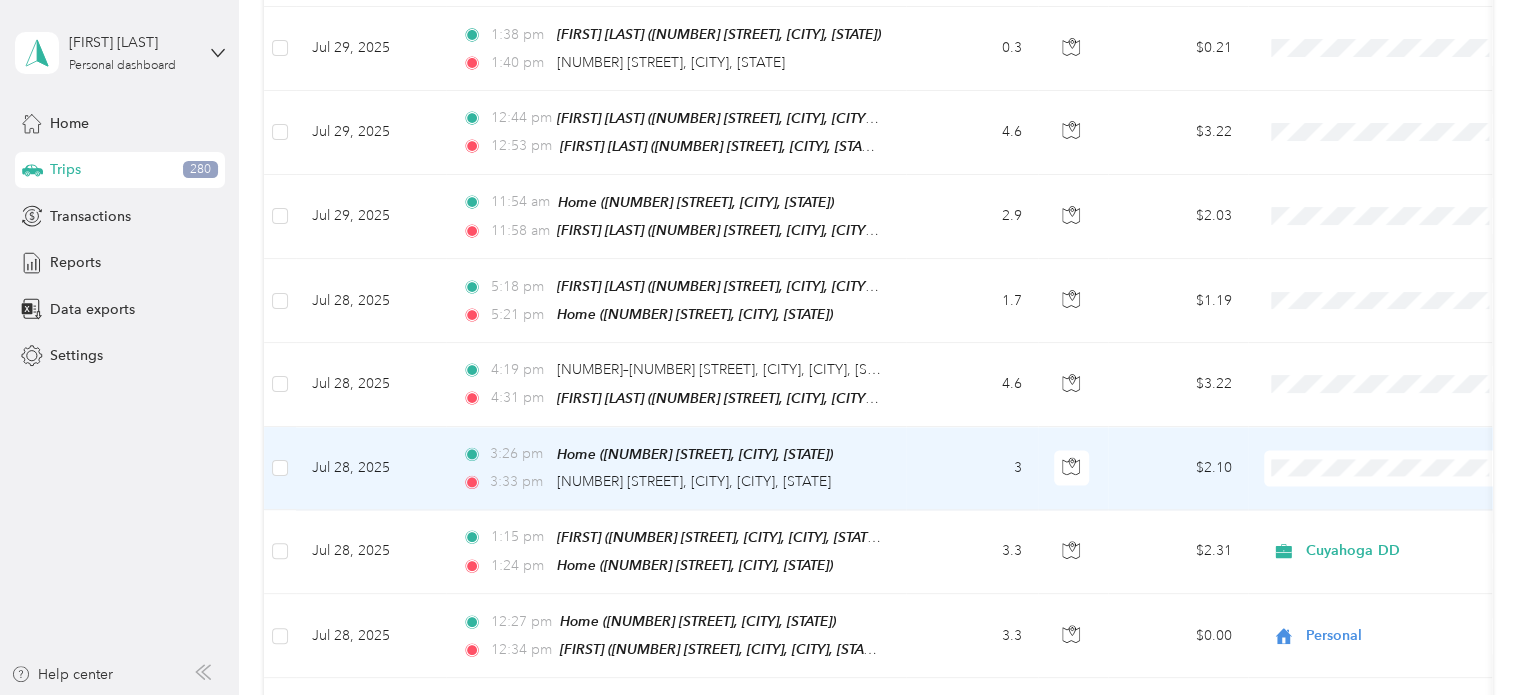 click on "Cuyahoga DD" at bounding box center (1388, 473) 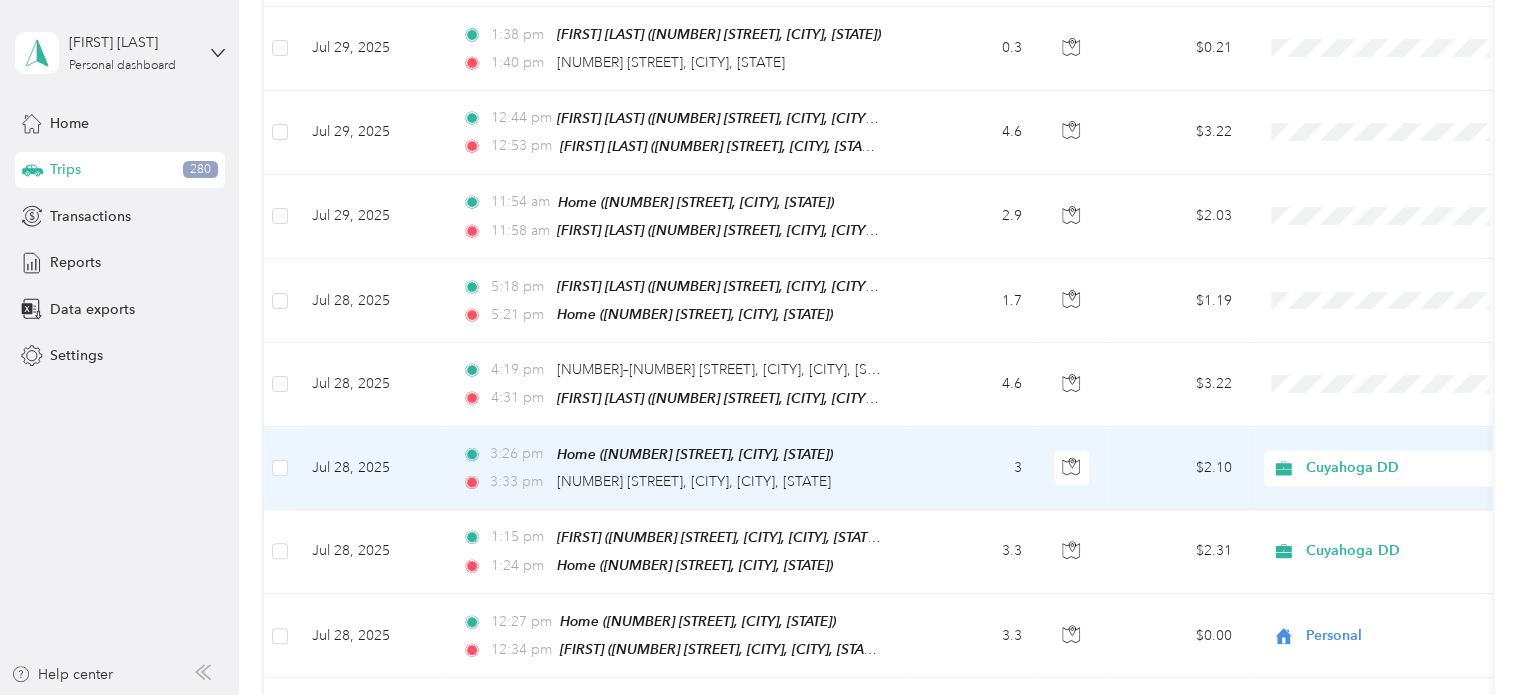 click on "3" at bounding box center [972, 468] 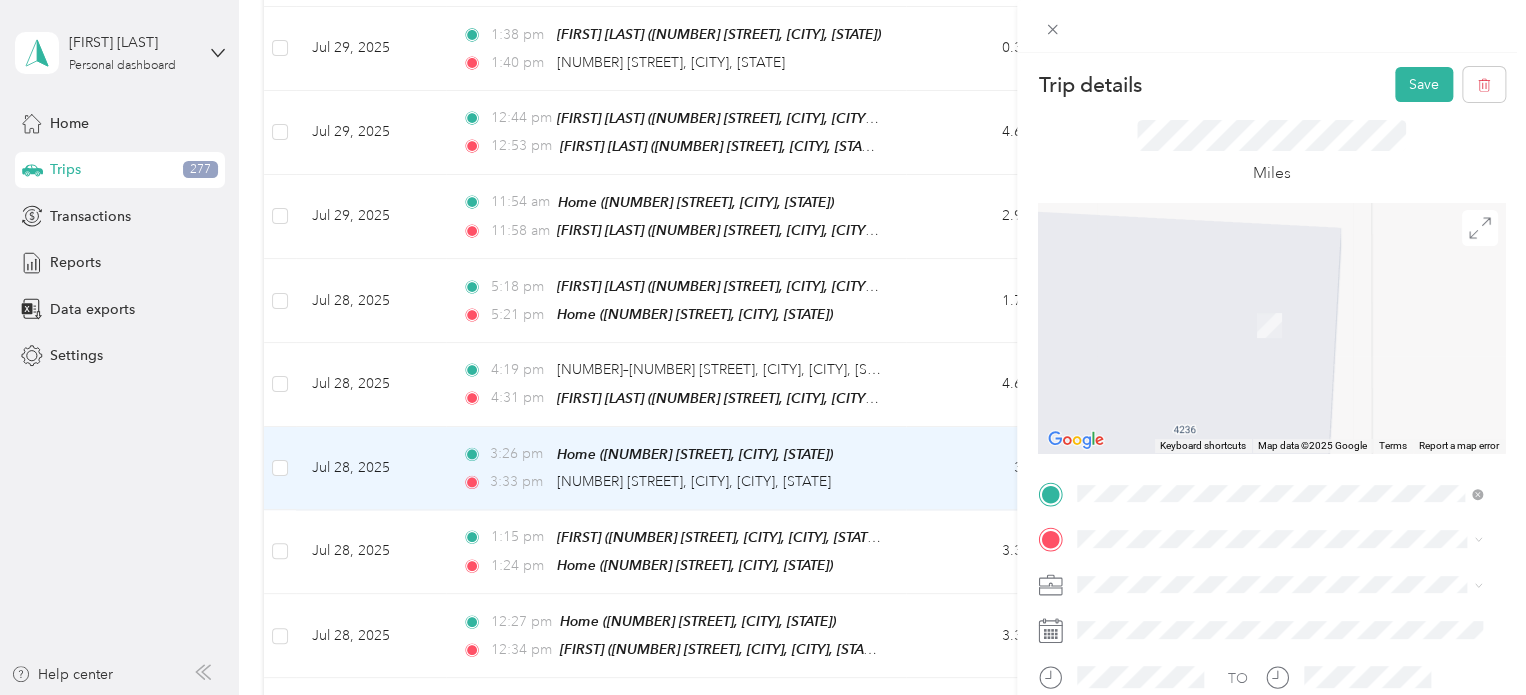 click at bounding box center (1287, 585) 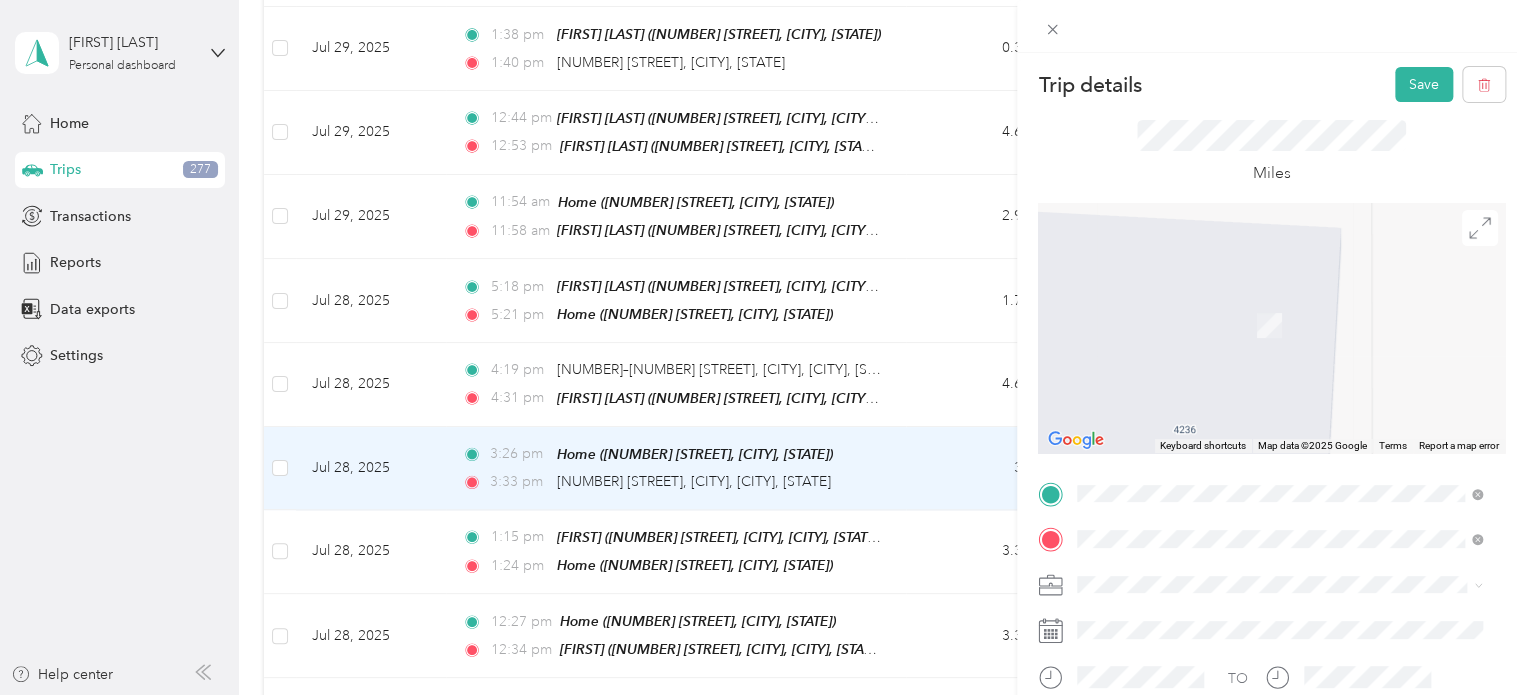 click on "[NUMBER] [STREET]
[CITY], [STATE] [POSTAL_CODE], [COUNTRY]" at bounding box center [1259, 304] 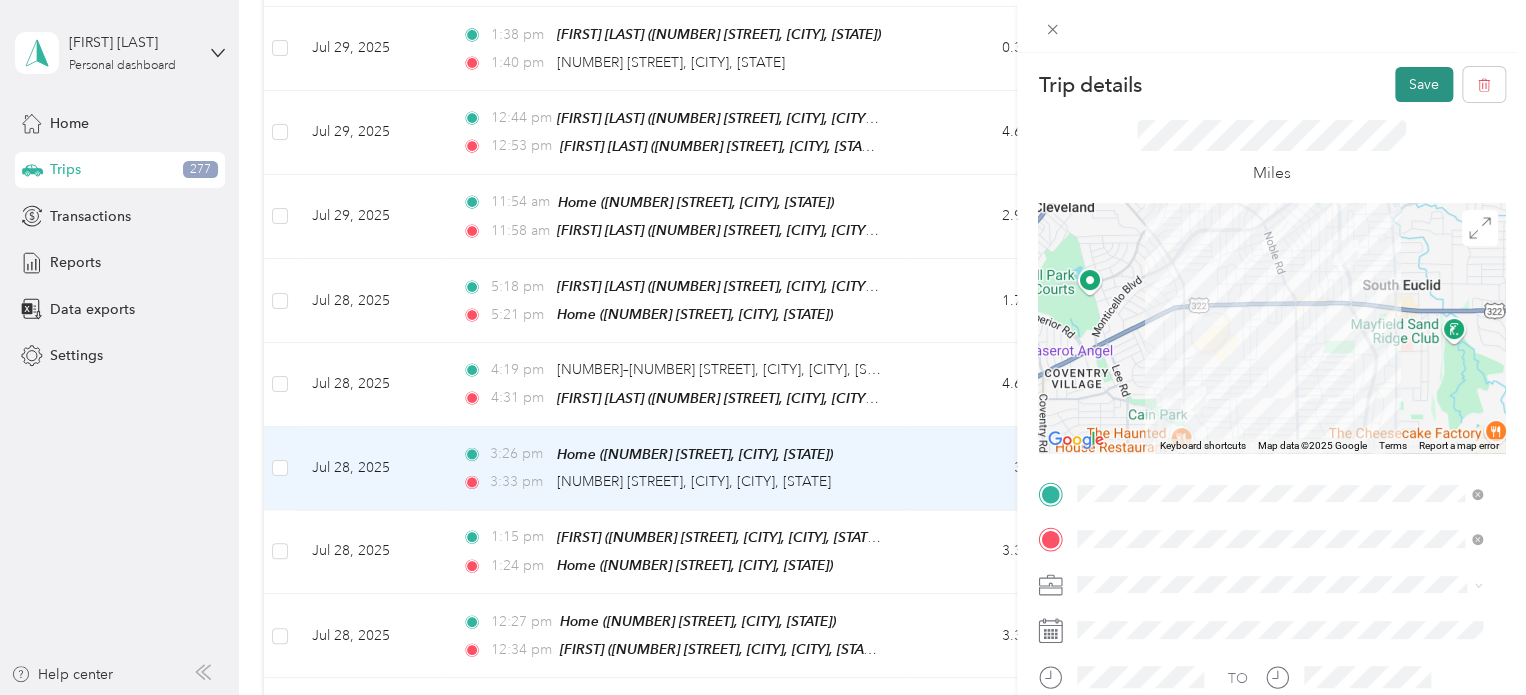 click on "Save" at bounding box center [1424, 84] 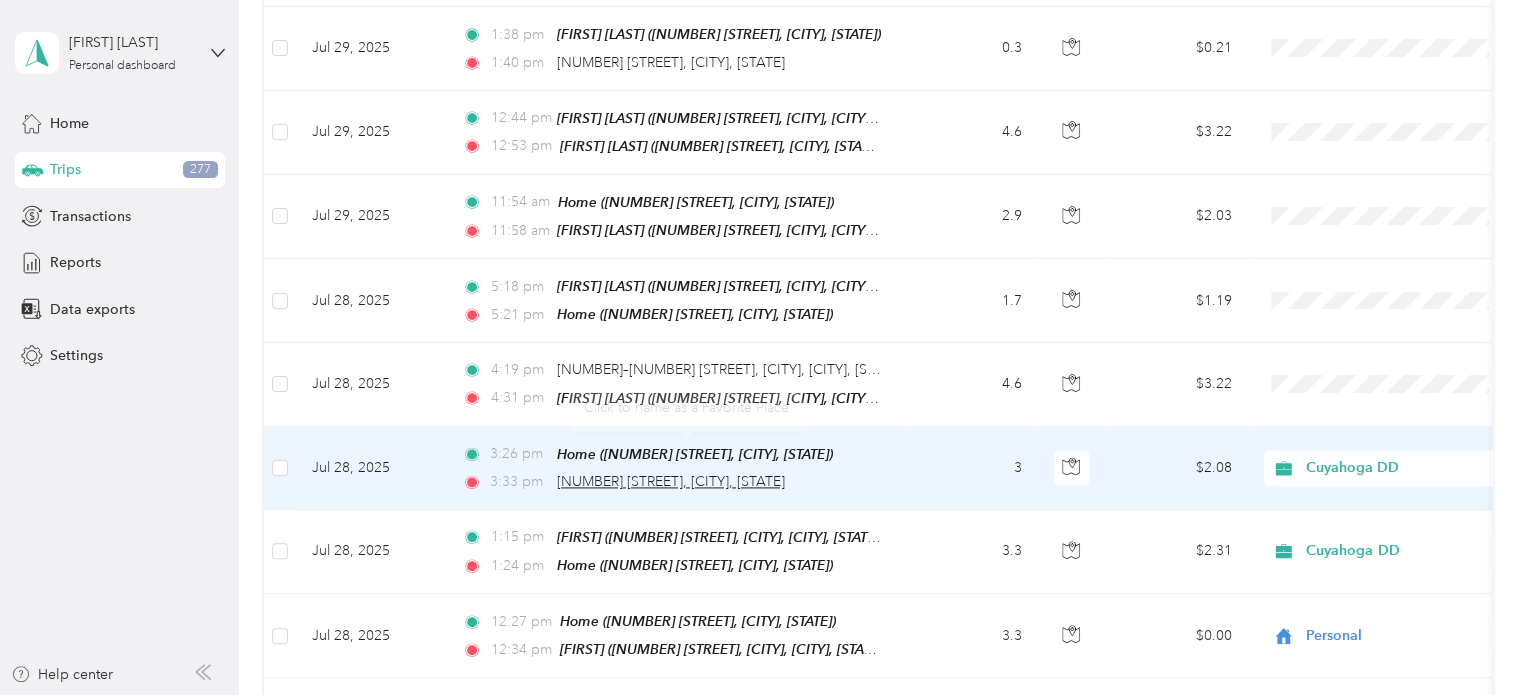 click on "[NUMBER] [STREET], [CITY], [STATE]" at bounding box center (671, 481) 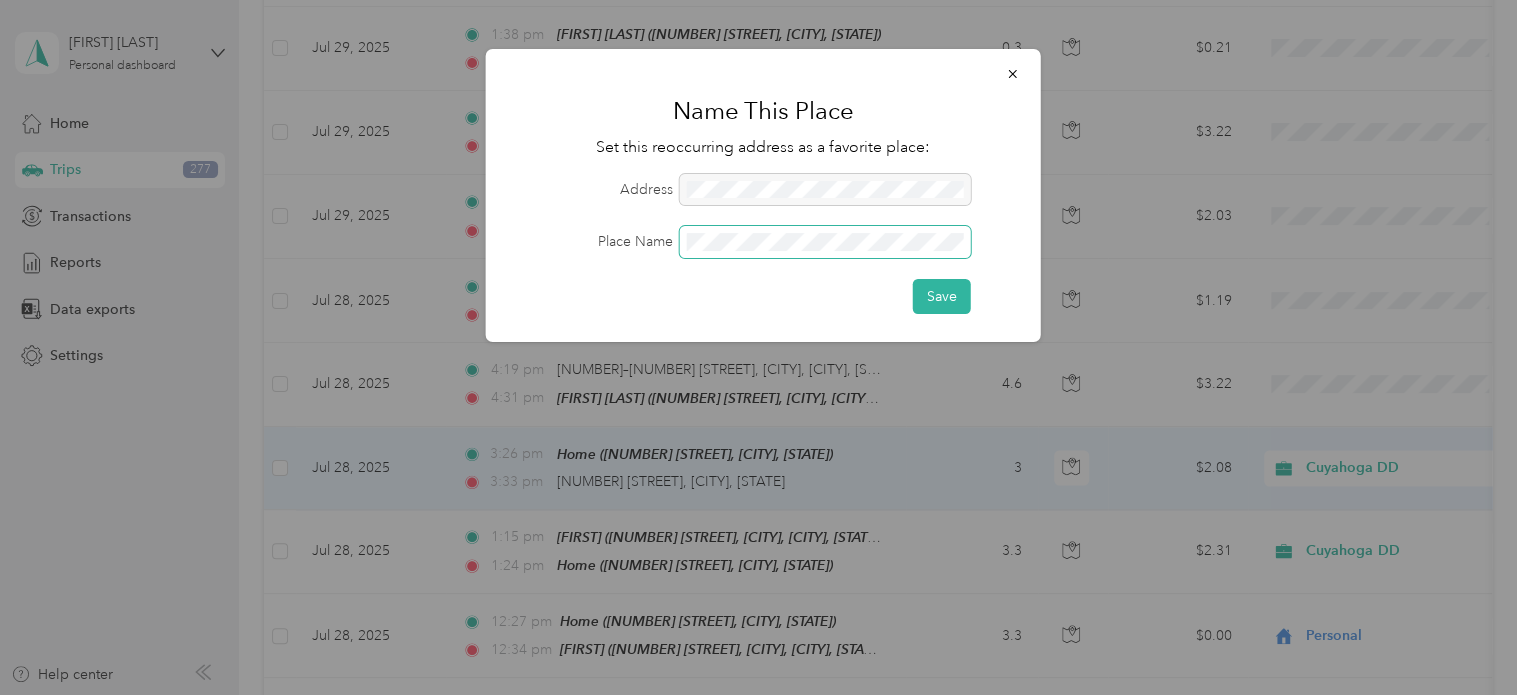 click at bounding box center [825, 242] 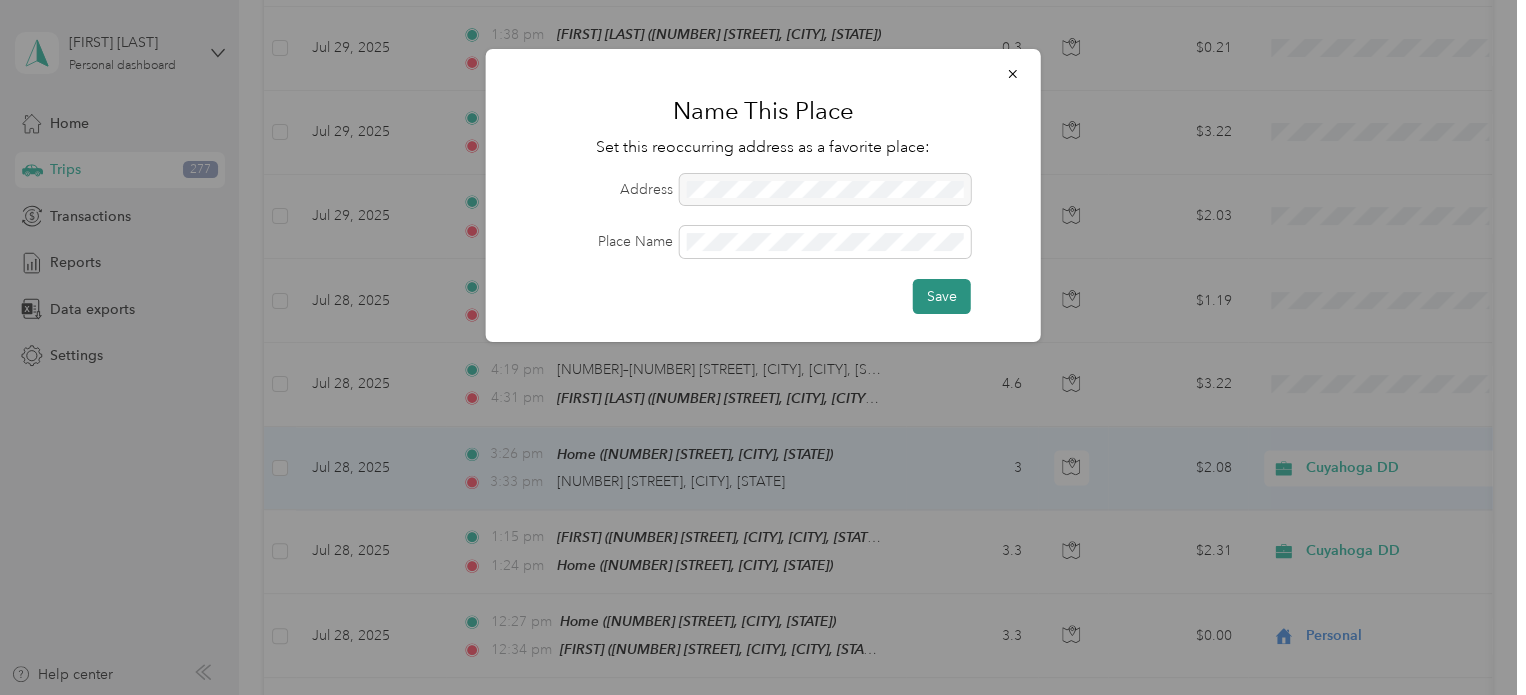 click on "Save" at bounding box center [942, 296] 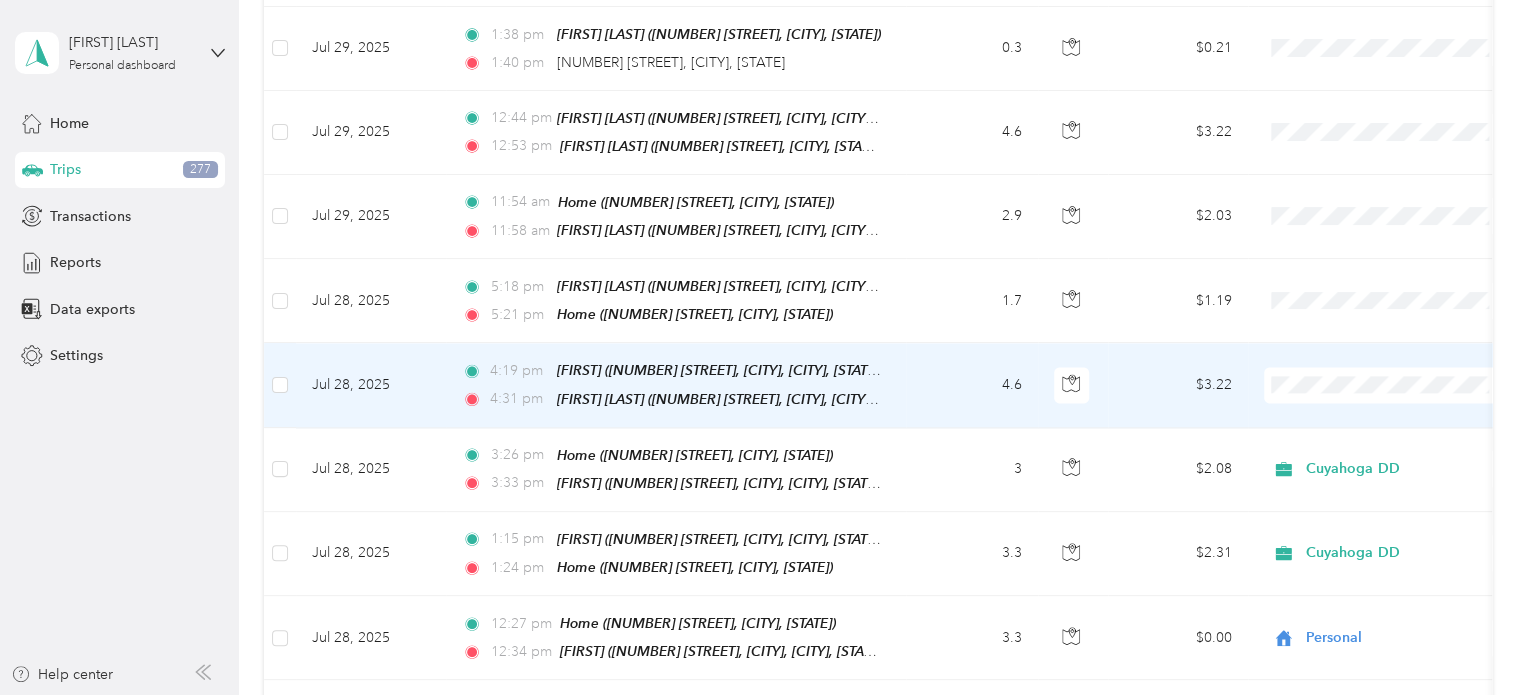 click on "Cuyahoga DD" at bounding box center [1388, 391] 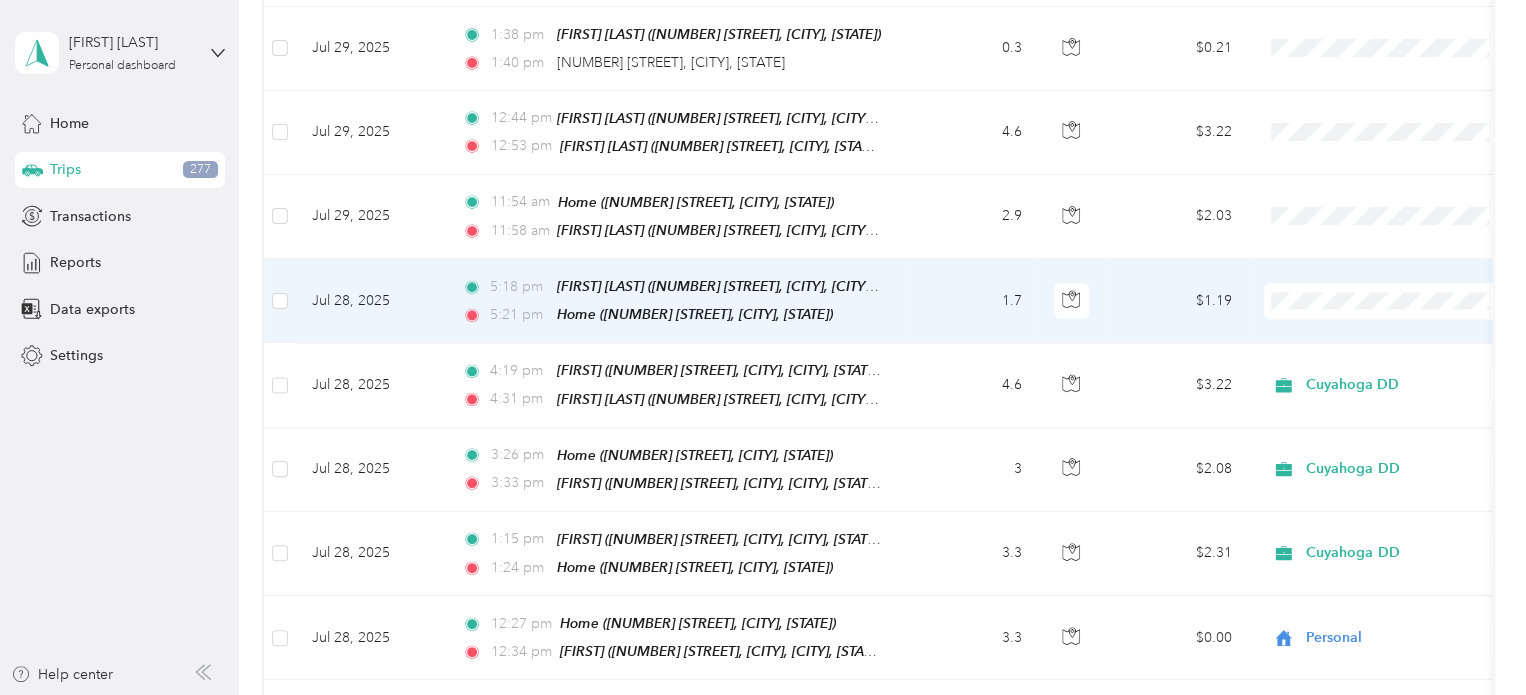 click on "Personal" at bounding box center (1405, 344) 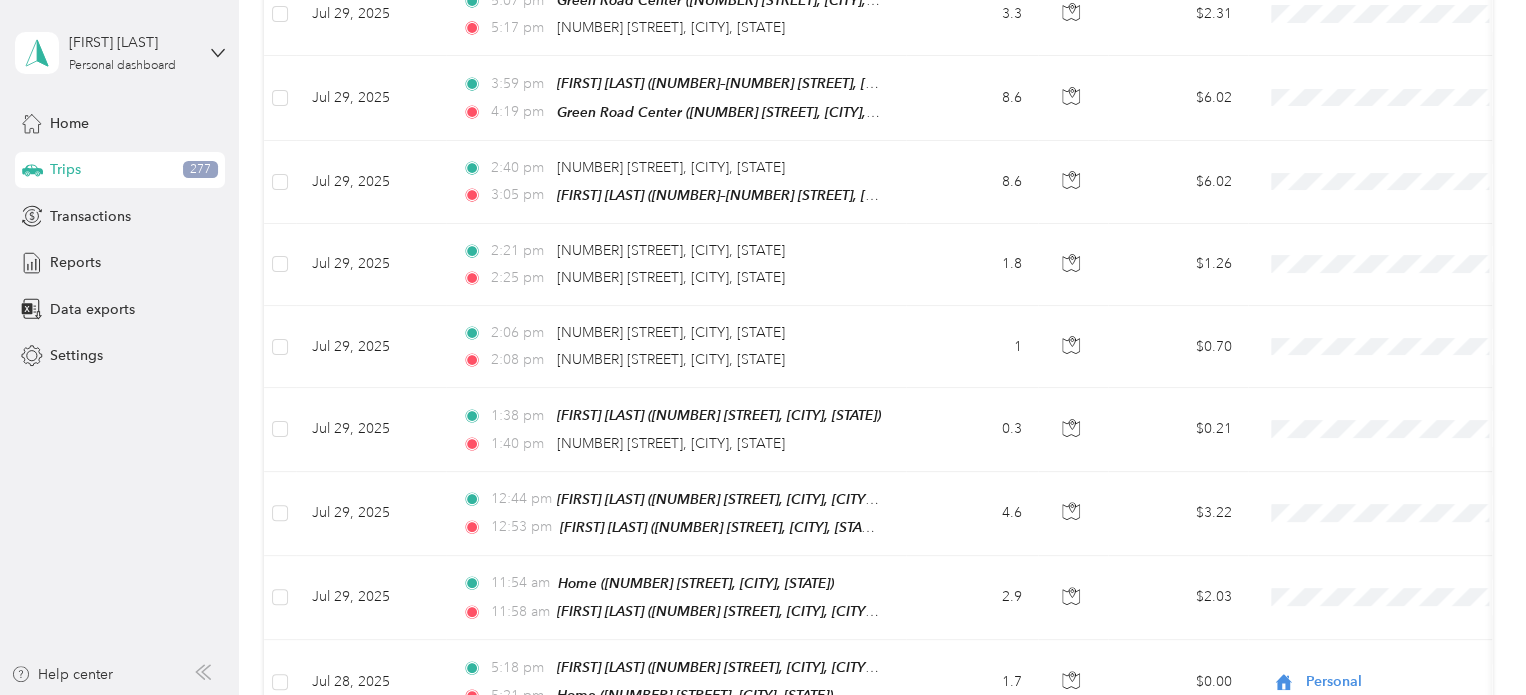 scroll, scrollTop: 1020, scrollLeft: 0, axis: vertical 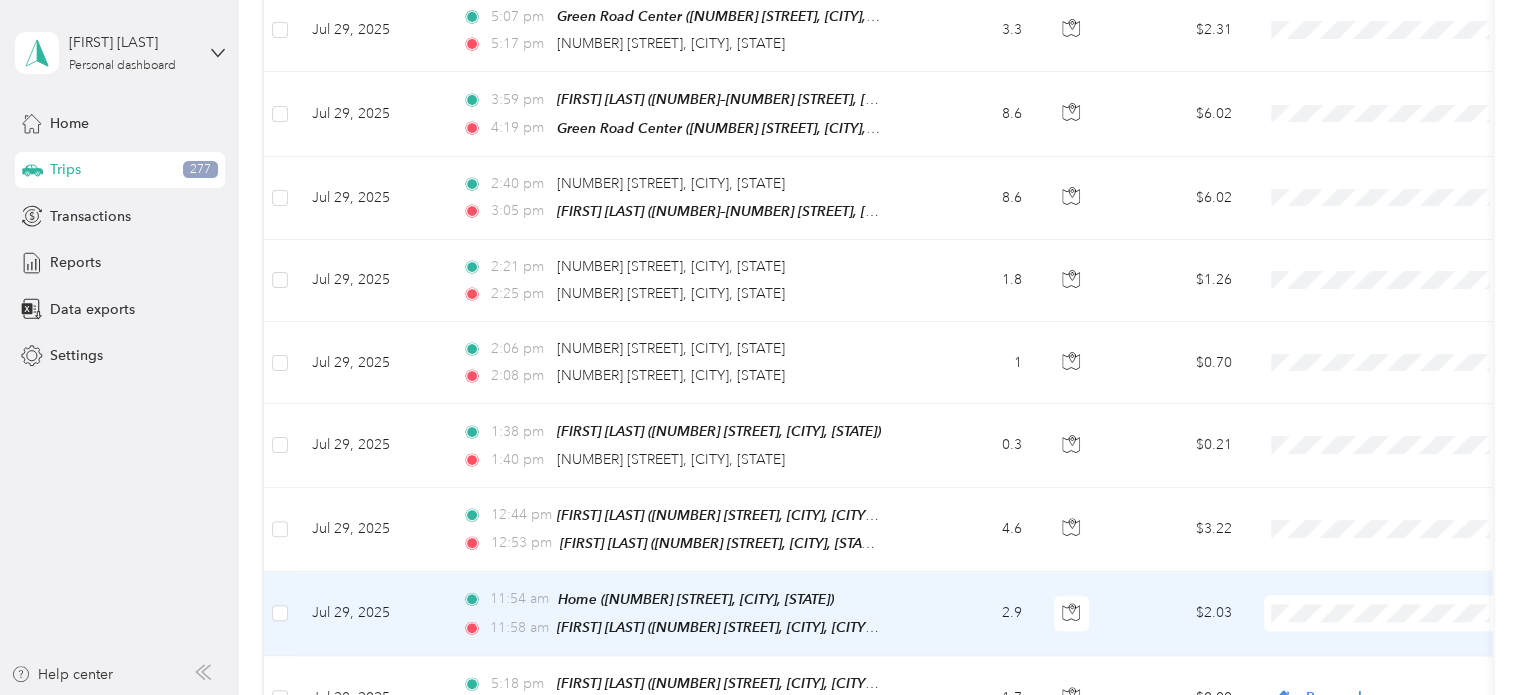 click at bounding box center (1388, 614) 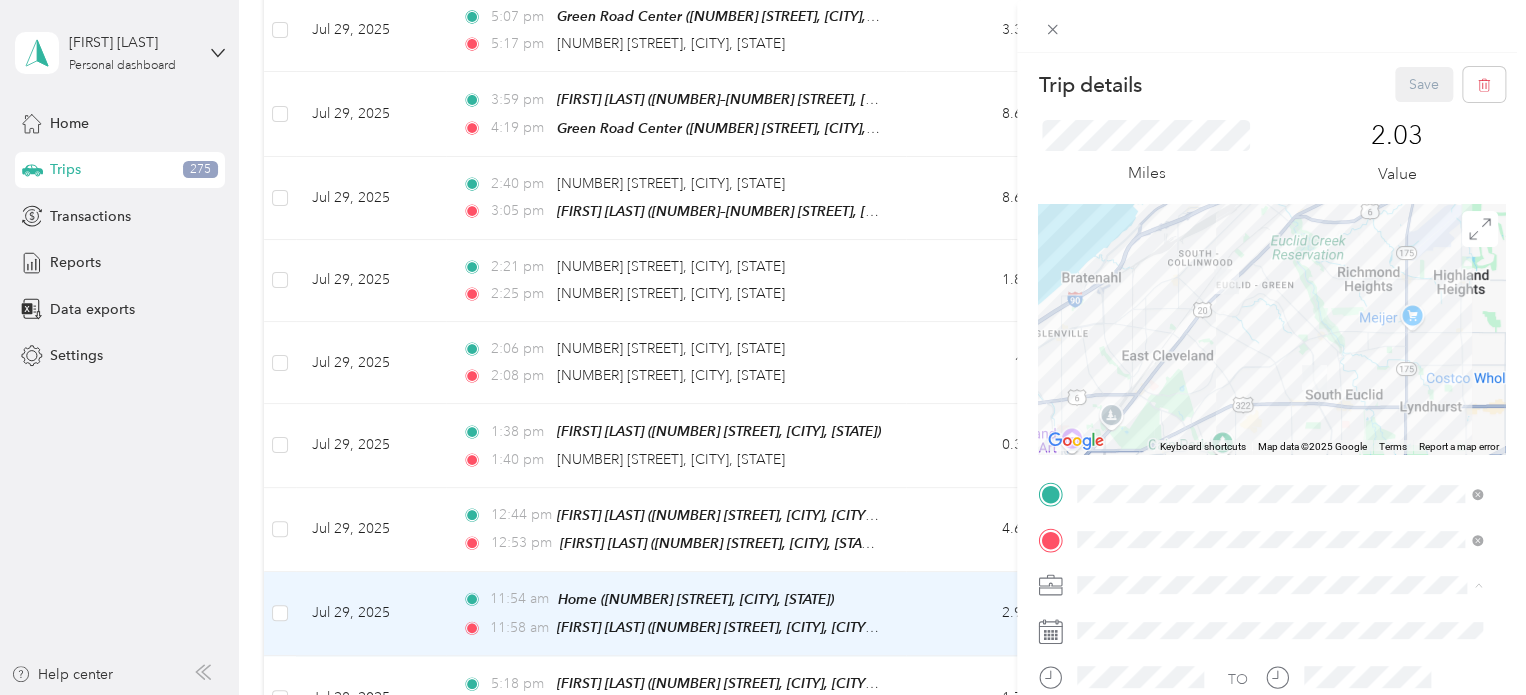click on "Personal" at bounding box center (1110, 655) 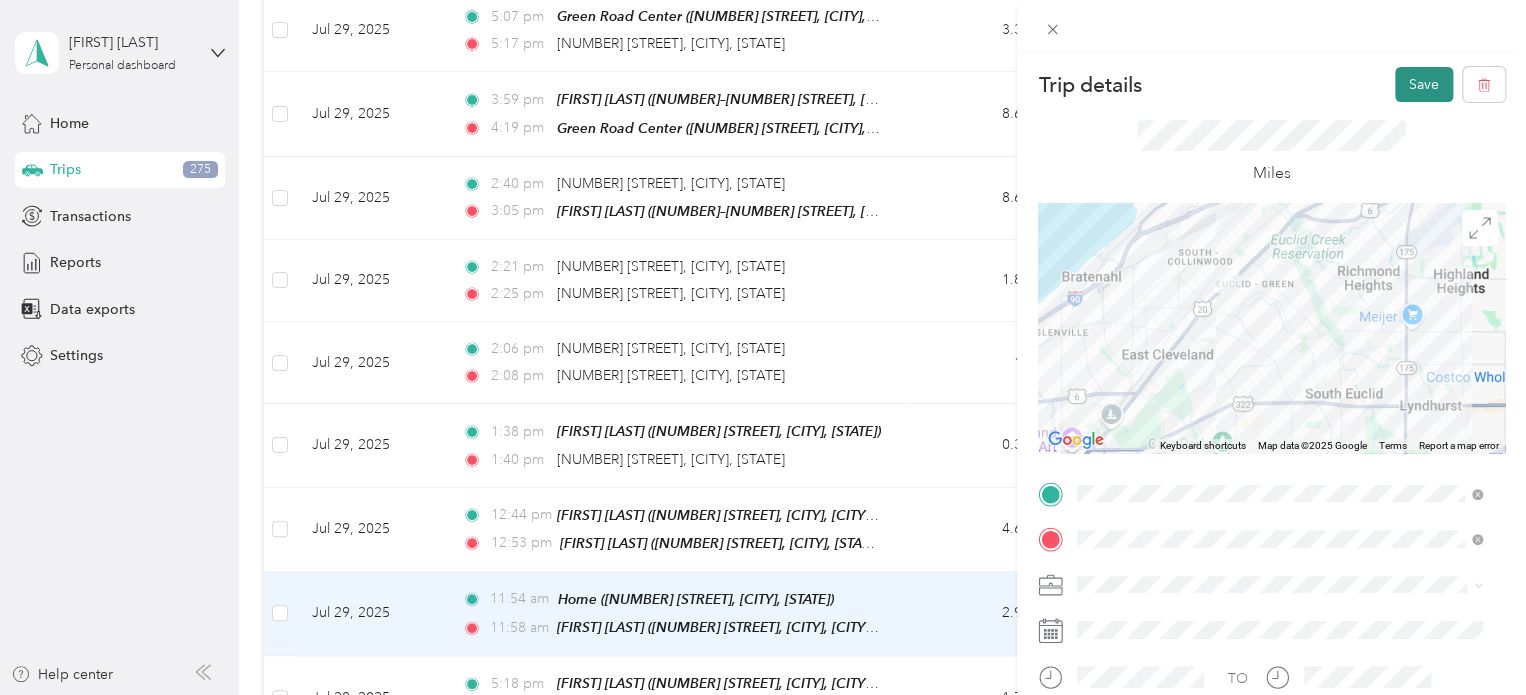 click on "Save" at bounding box center [1424, 84] 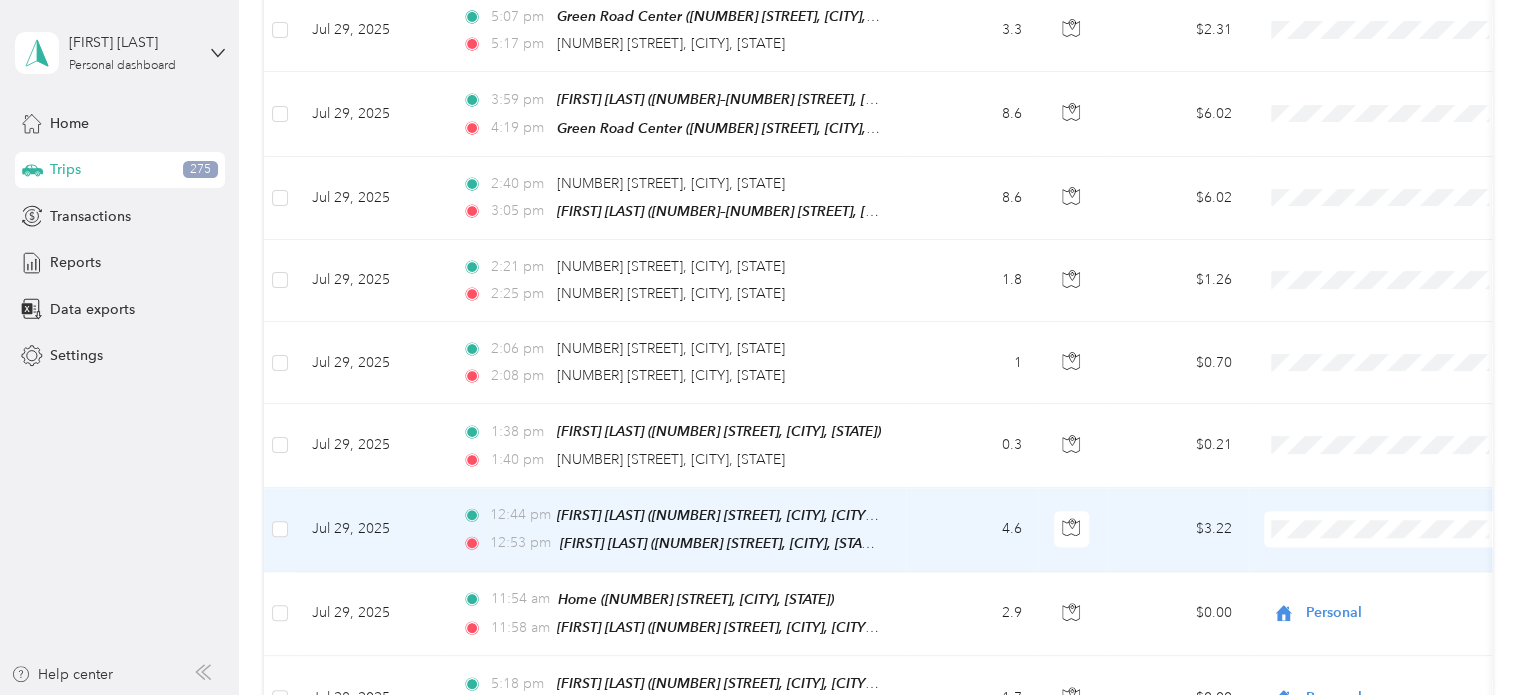 click on "Cuyahoga DD" at bounding box center (1388, 542) 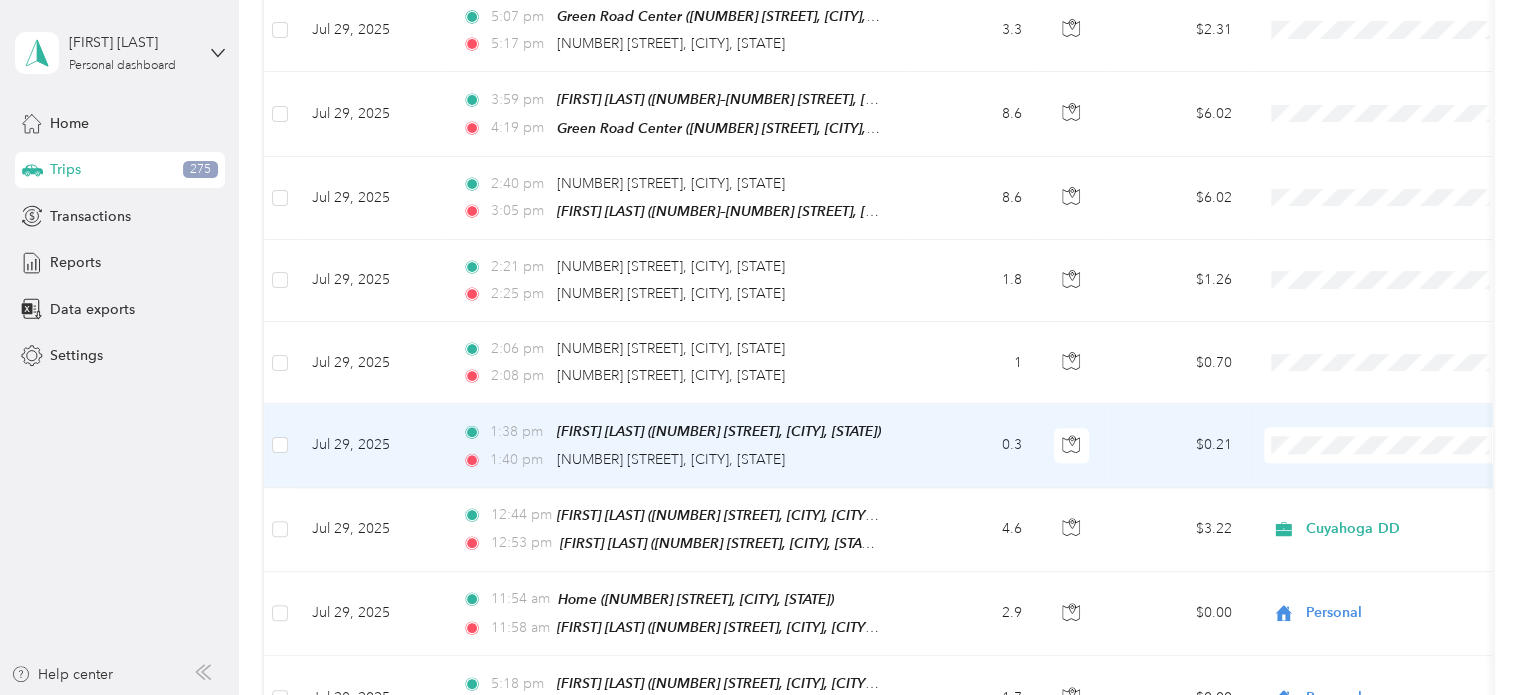 click on "$0.21" at bounding box center (1178, 445) 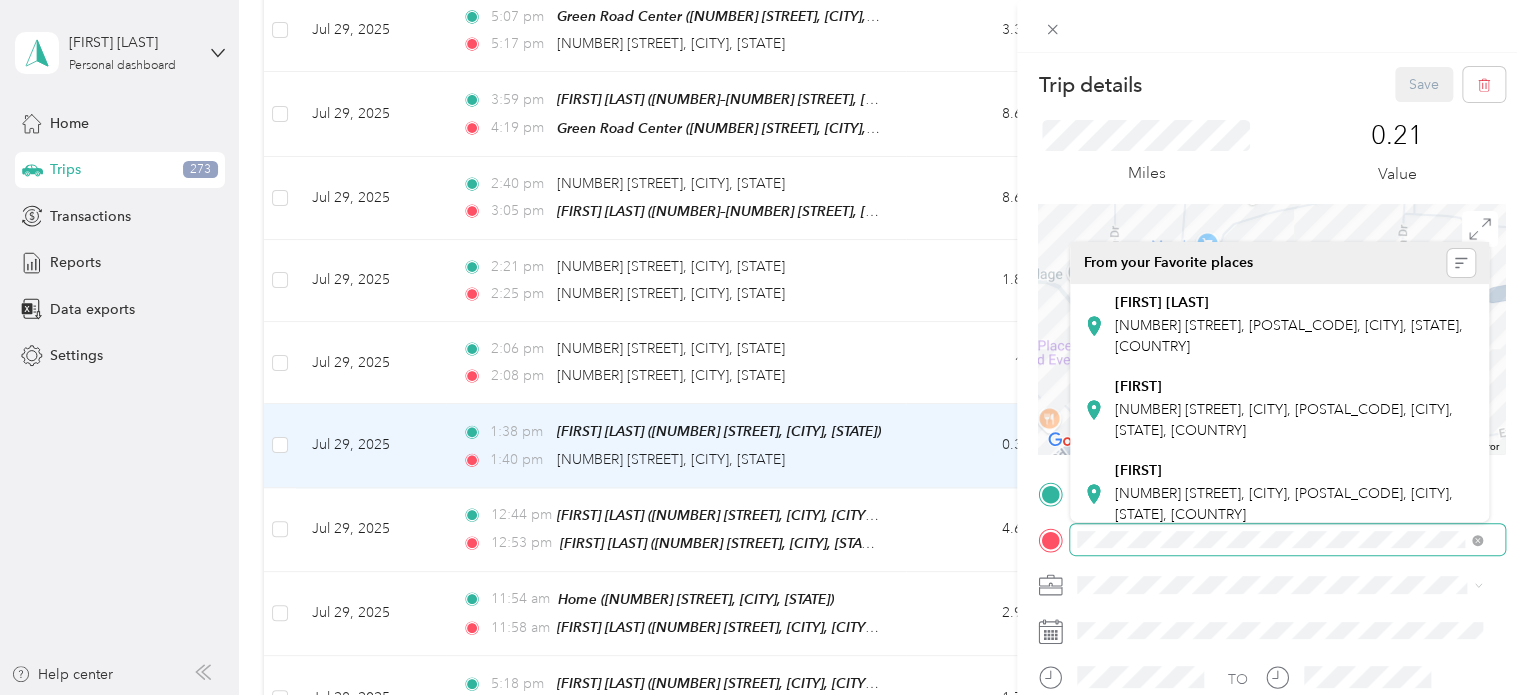click at bounding box center [1271, 540] 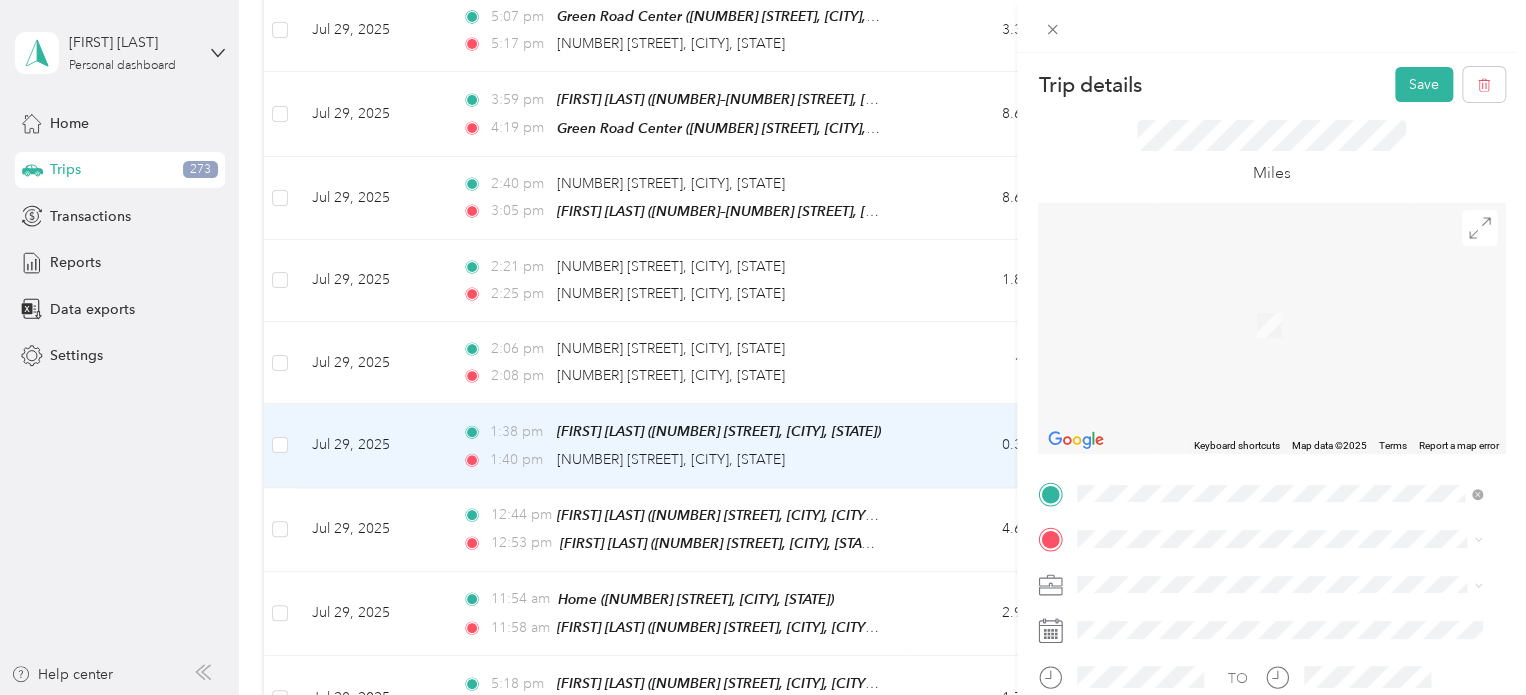 click on "TO Add photo" at bounding box center [1271, 719] 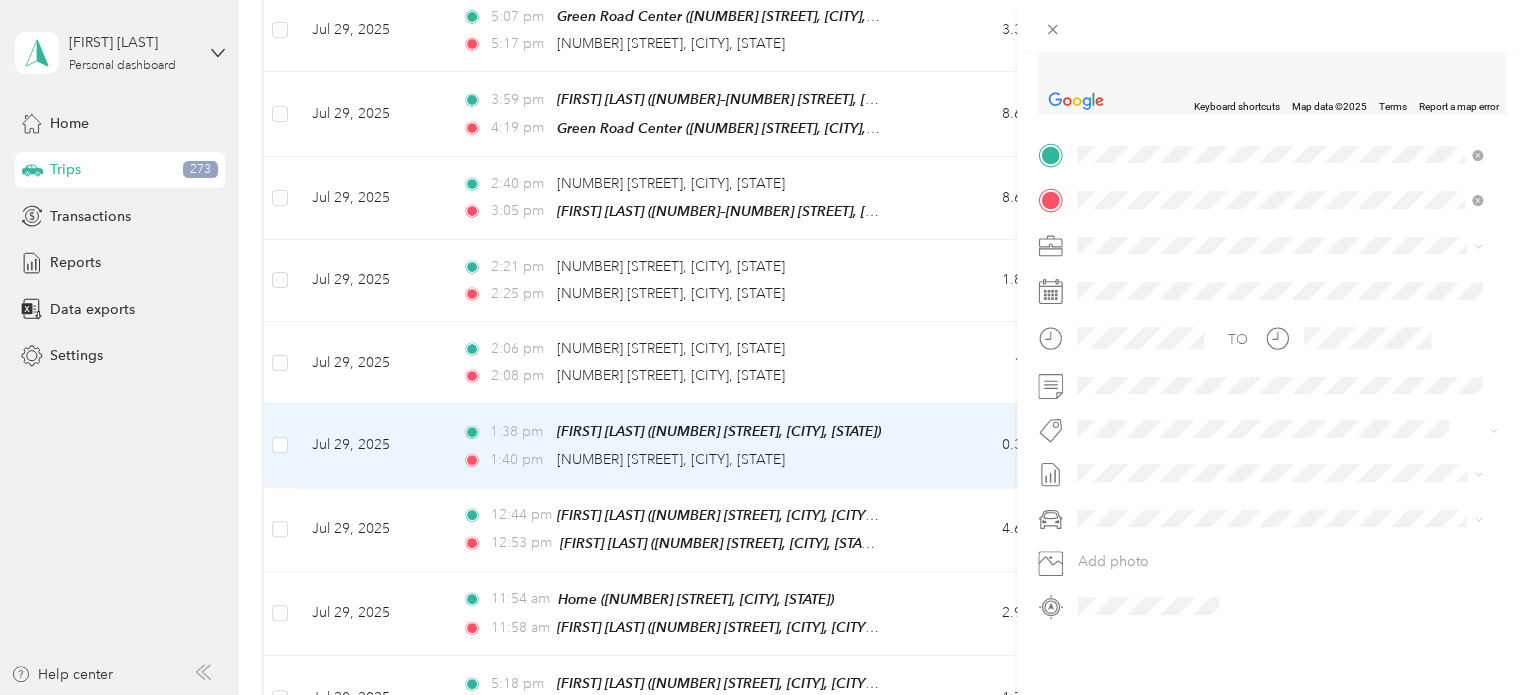 click on "From search results [NUMBER] [STREET]
[CITY], [STATE] [POSTAL_CODE], [COUNTRY] [NUMBER] [STREET]
[CITY], [STATE] [POSTAL_CODE], [COUNTRY] [NUMBER] [STREET]
[CITY], [STATE] [POSTAL_CODE], [COUNTRY] [NUMBER] [STREET]
[CITY], [STATE] [POSTAL_CODE], [COUNTRY] [NUMBER] [STREET]
[CITY], [STATE] [POSTAL_CODE], [COUNTRY]" at bounding box center (1279, 343) 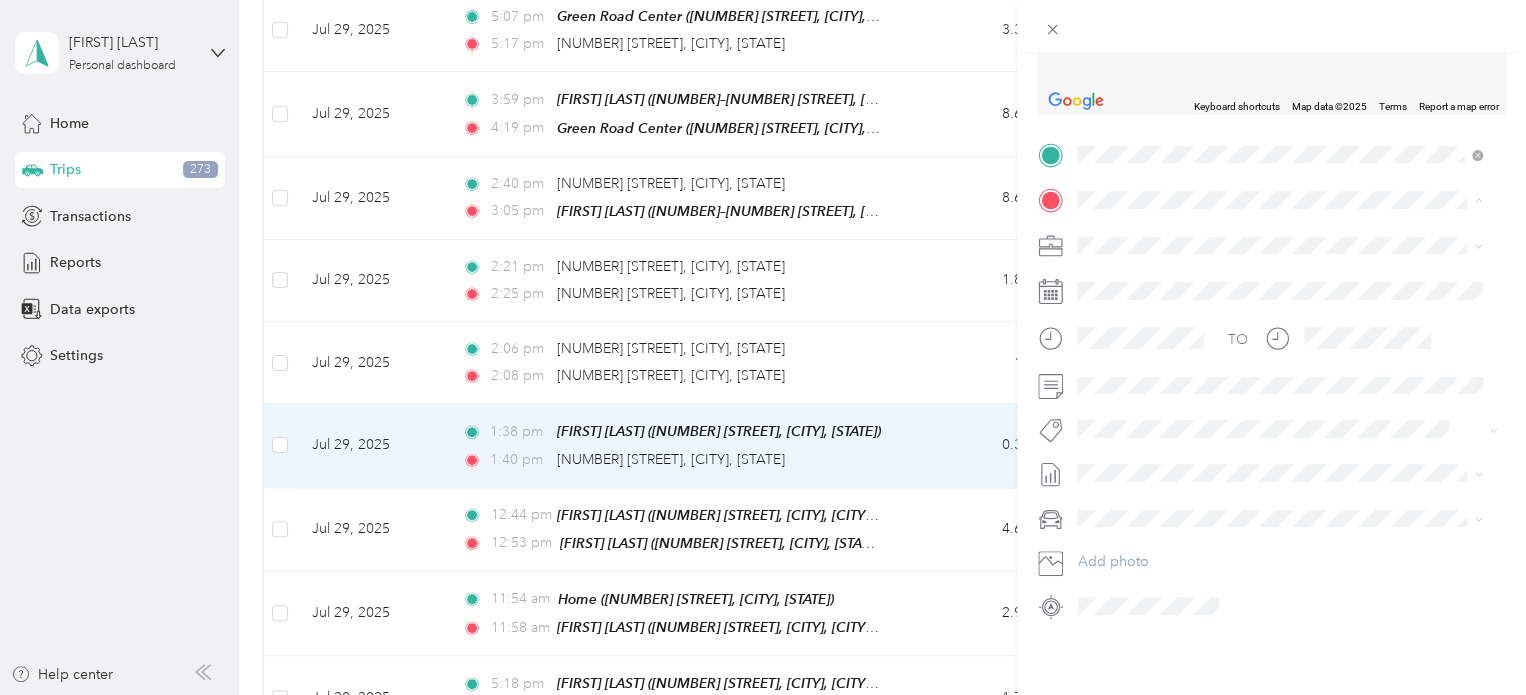 click on "[NUMBER] [STREET]
[CITY], [STATE] [POSTAL_CODE], [COUNTRY]" at bounding box center (1259, 266) 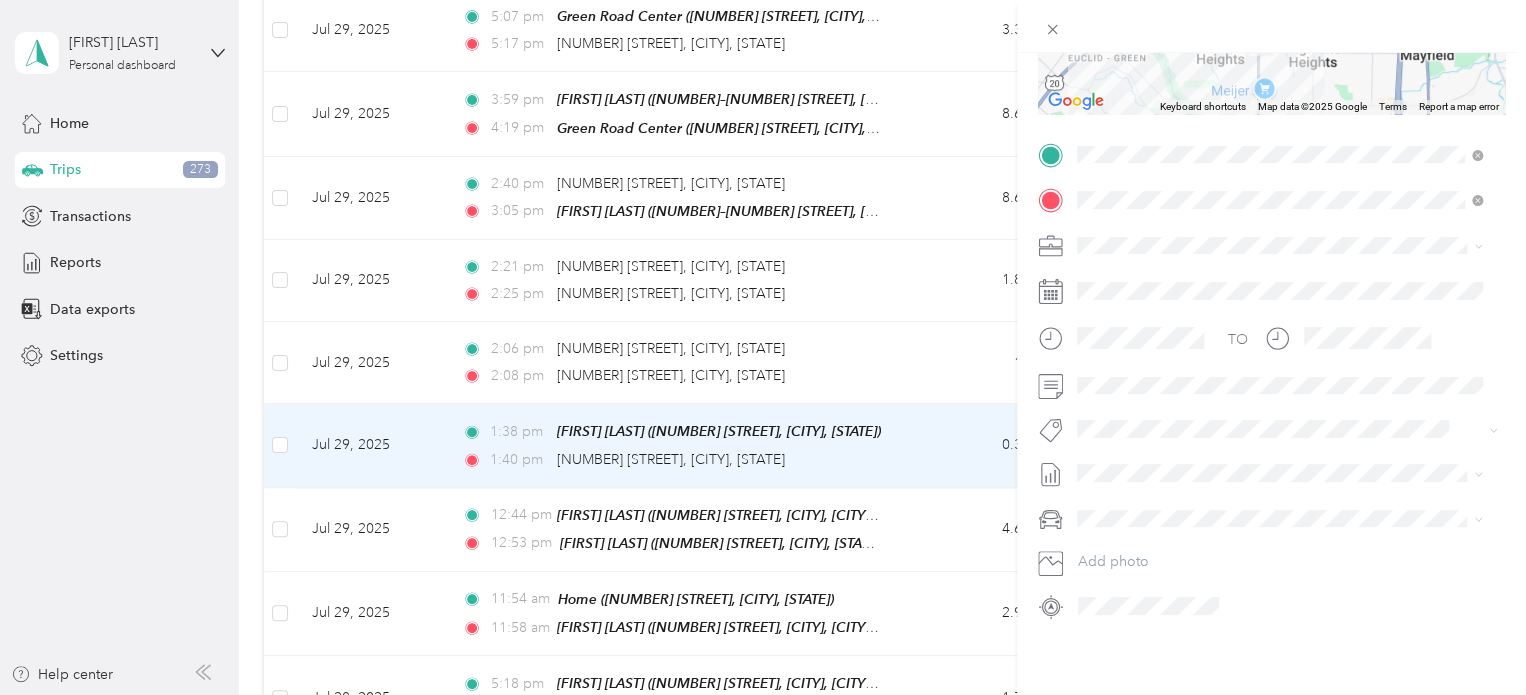 click on "Cuyahoga DD" at bounding box center (1279, 265) 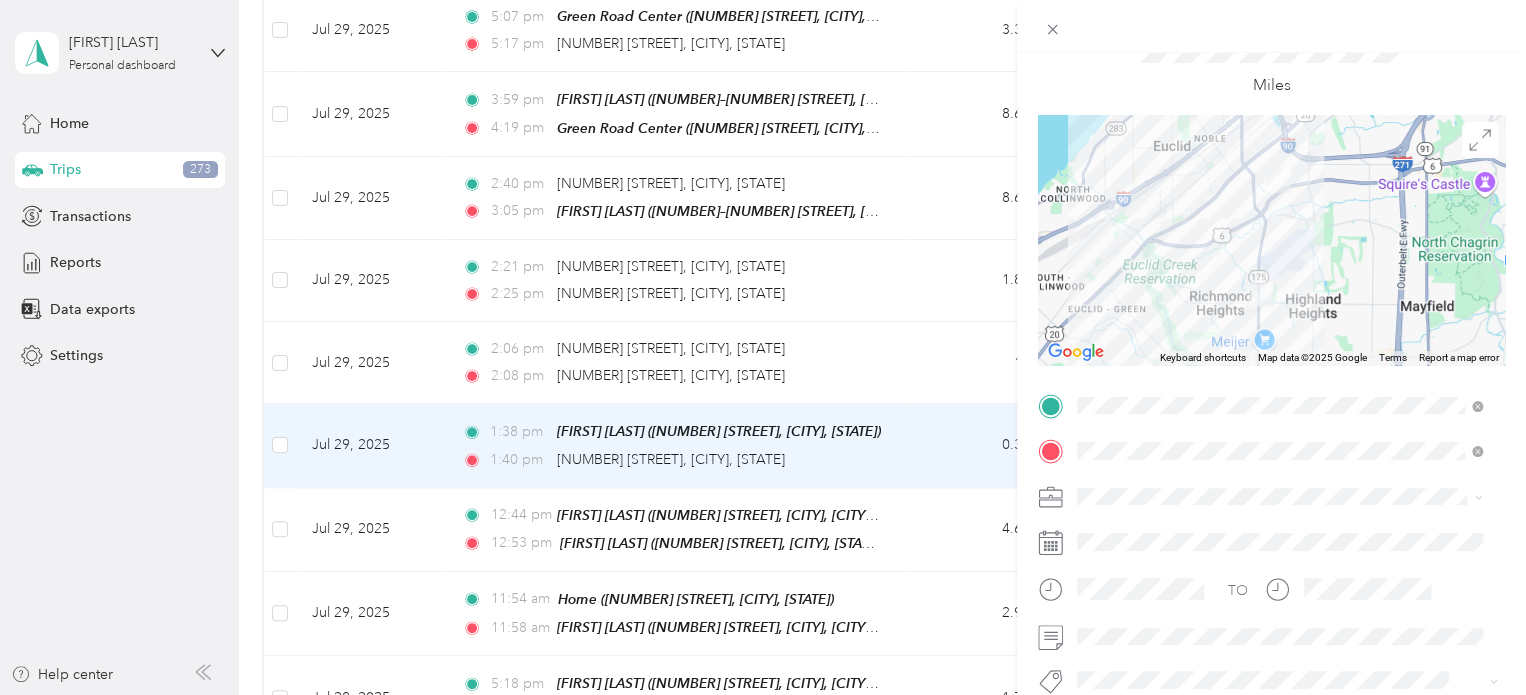 scroll, scrollTop: 0, scrollLeft: 0, axis: both 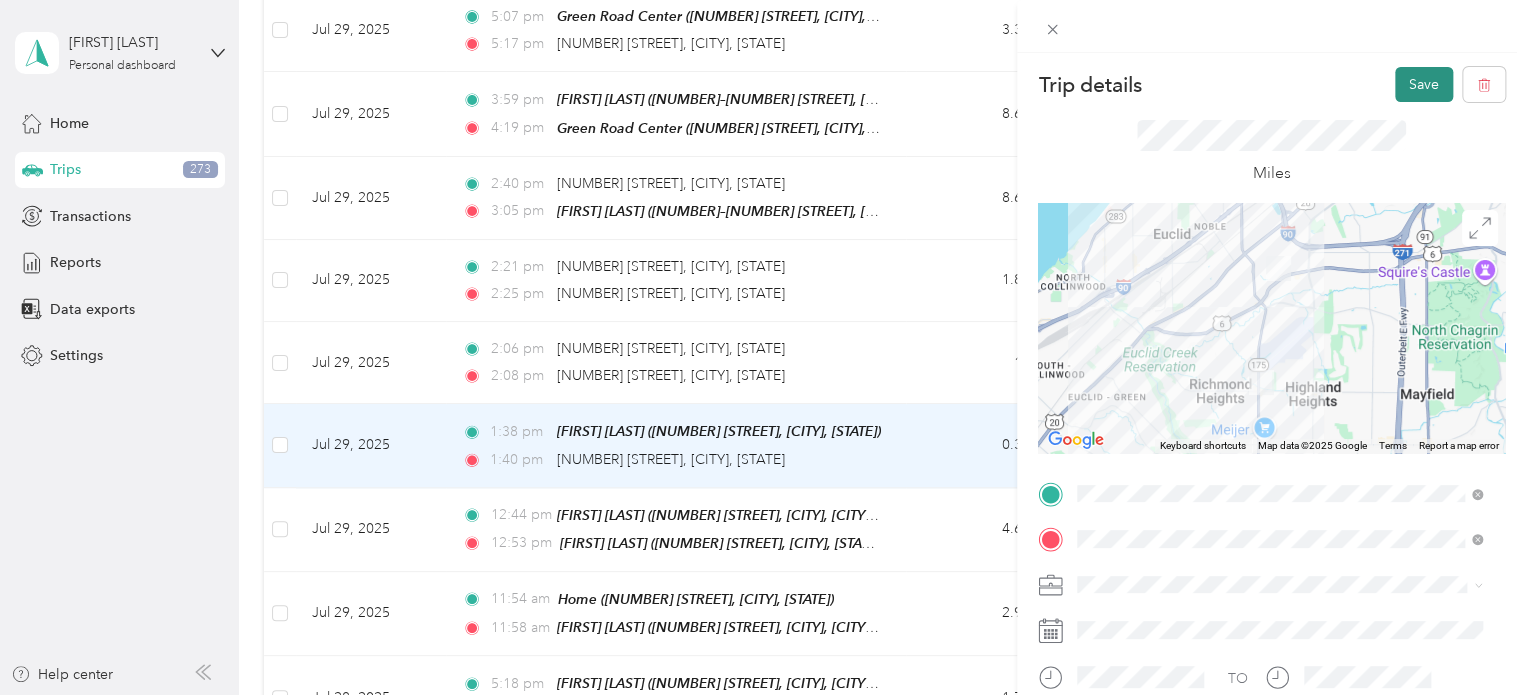 click on "Save" at bounding box center [1424, 84] 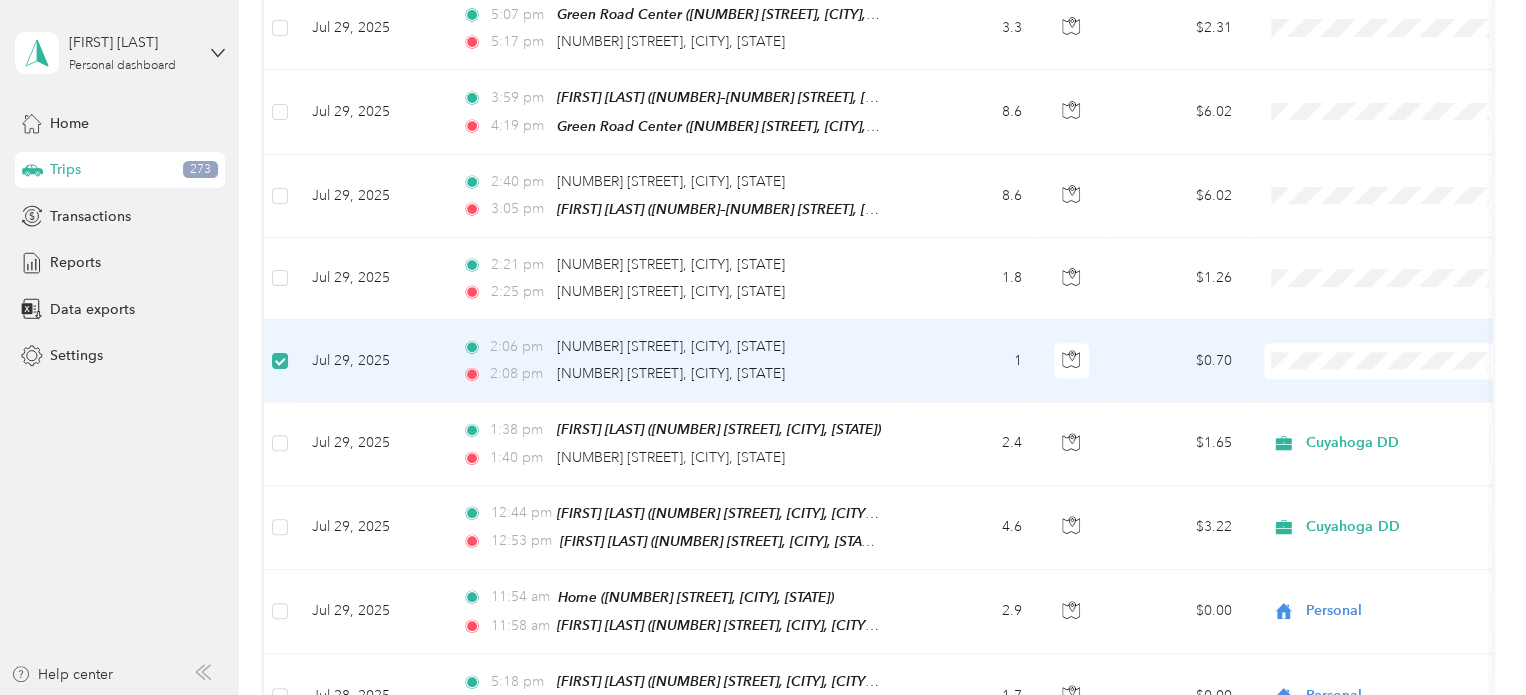 scroll, scrollTop: 1019, scrollLeft: 0, axis: vertical 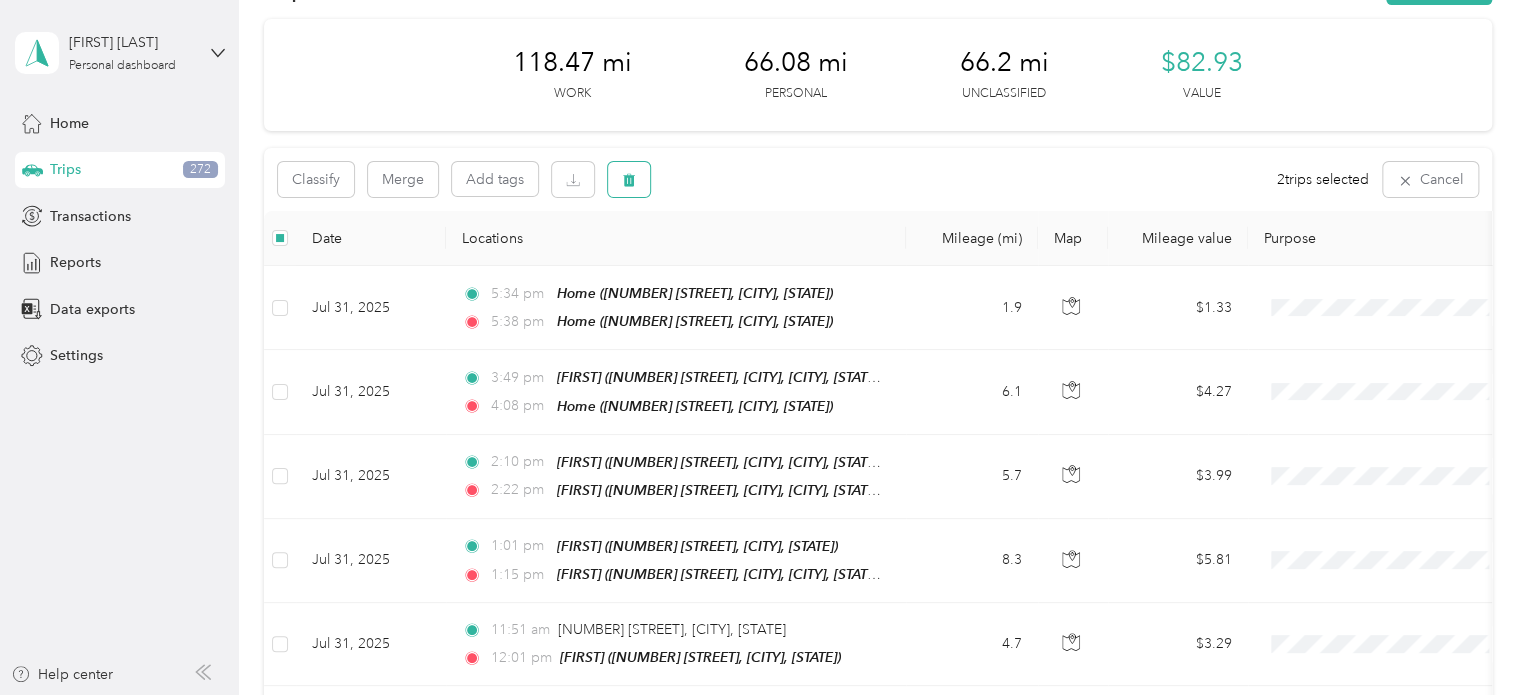 click 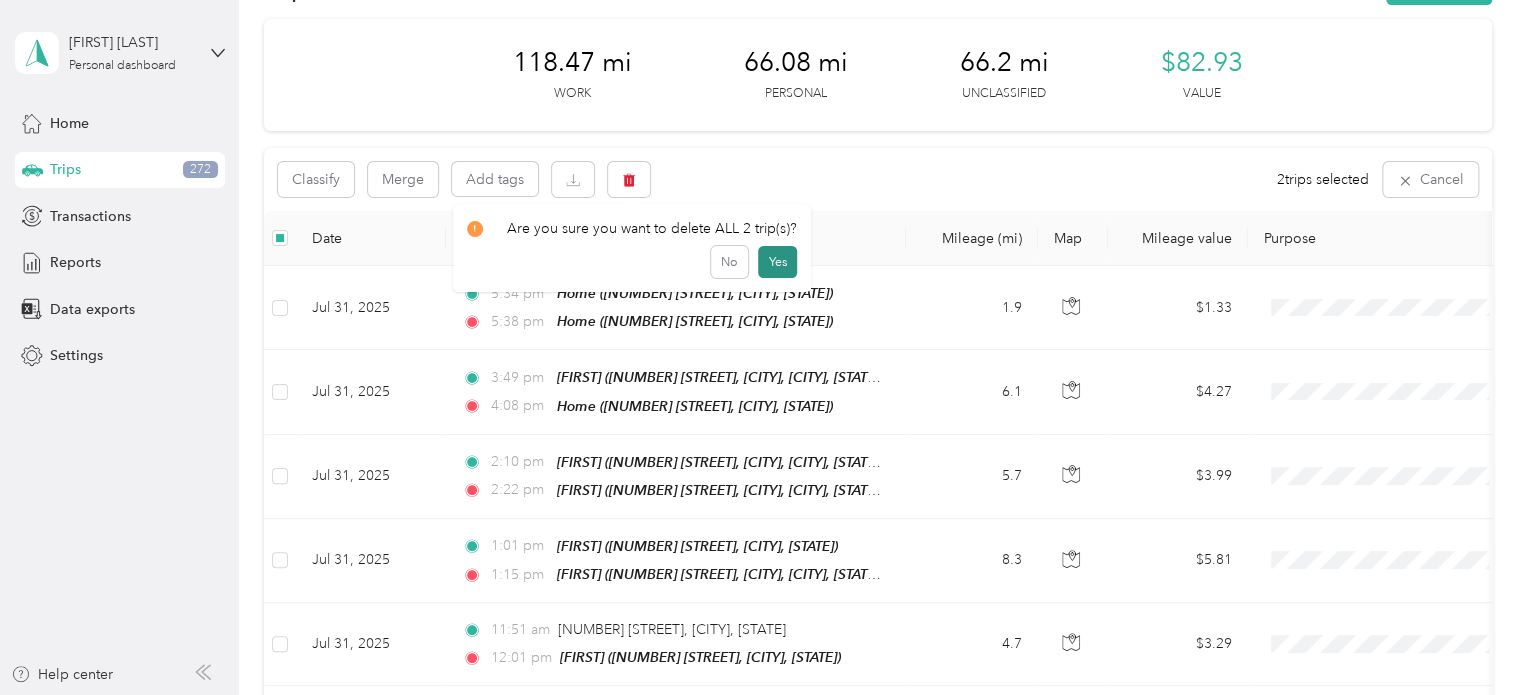 click on "Yes" at bounding box center (777, 262) 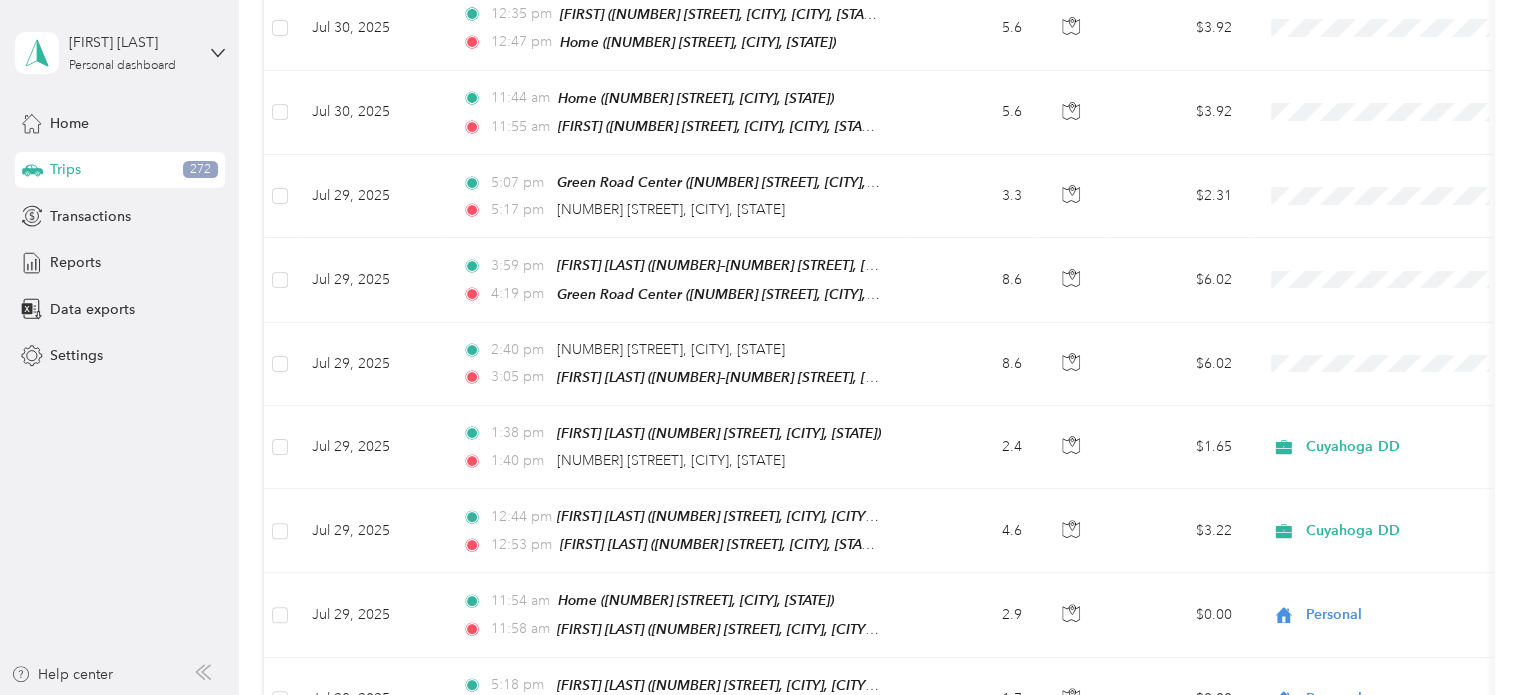 scroll, scrollTop: 830, scrollLeft: 0, axis: vertical 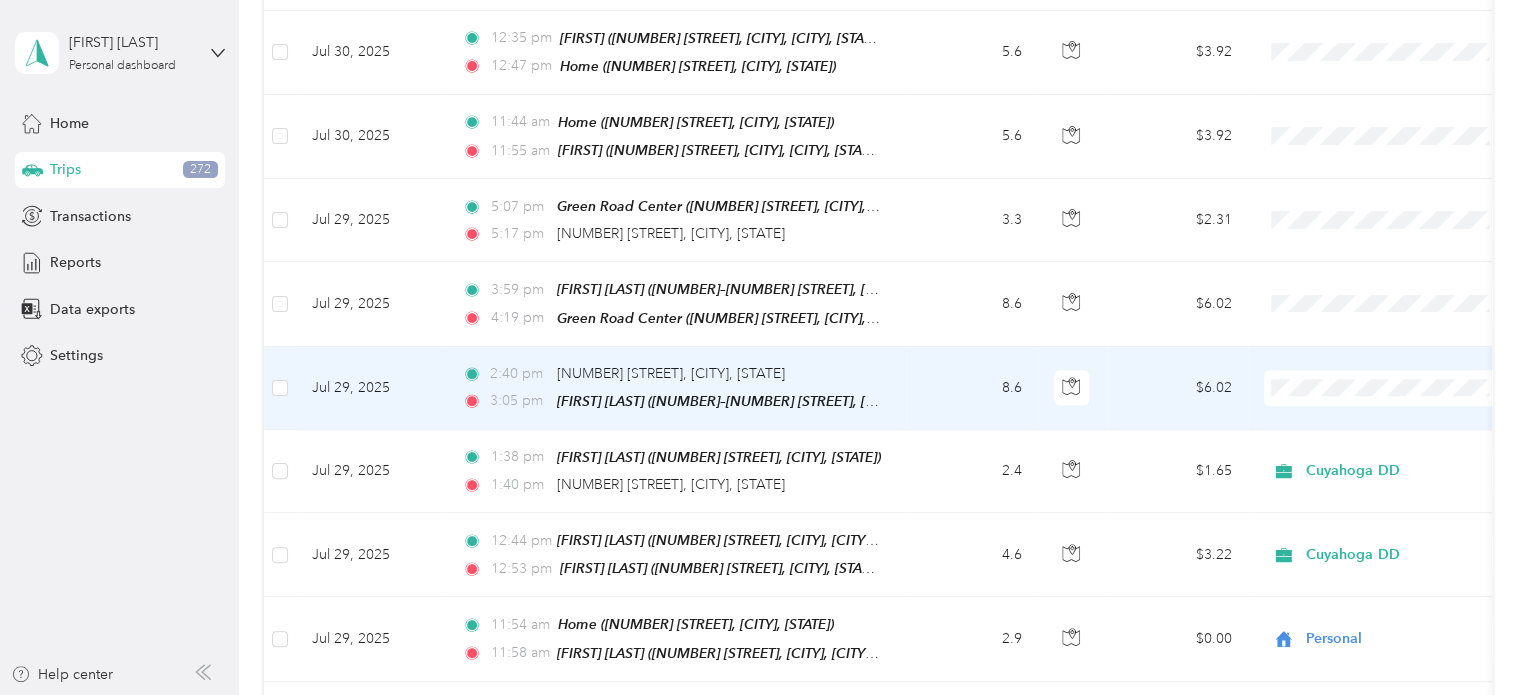 click on "Cuyahoga DD" at bounding box center (1388, 404) 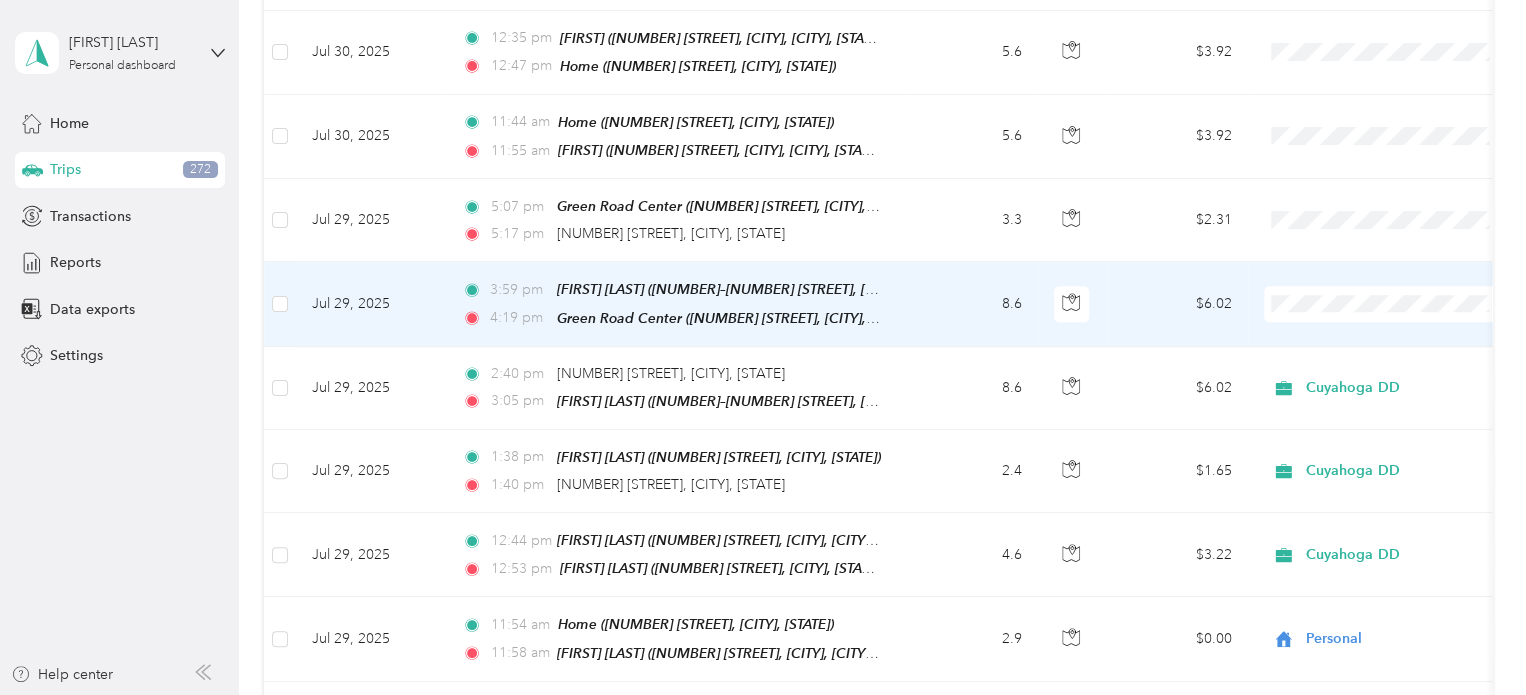 click on "Cuyahoga DD" at bounding box center [1405, 322] 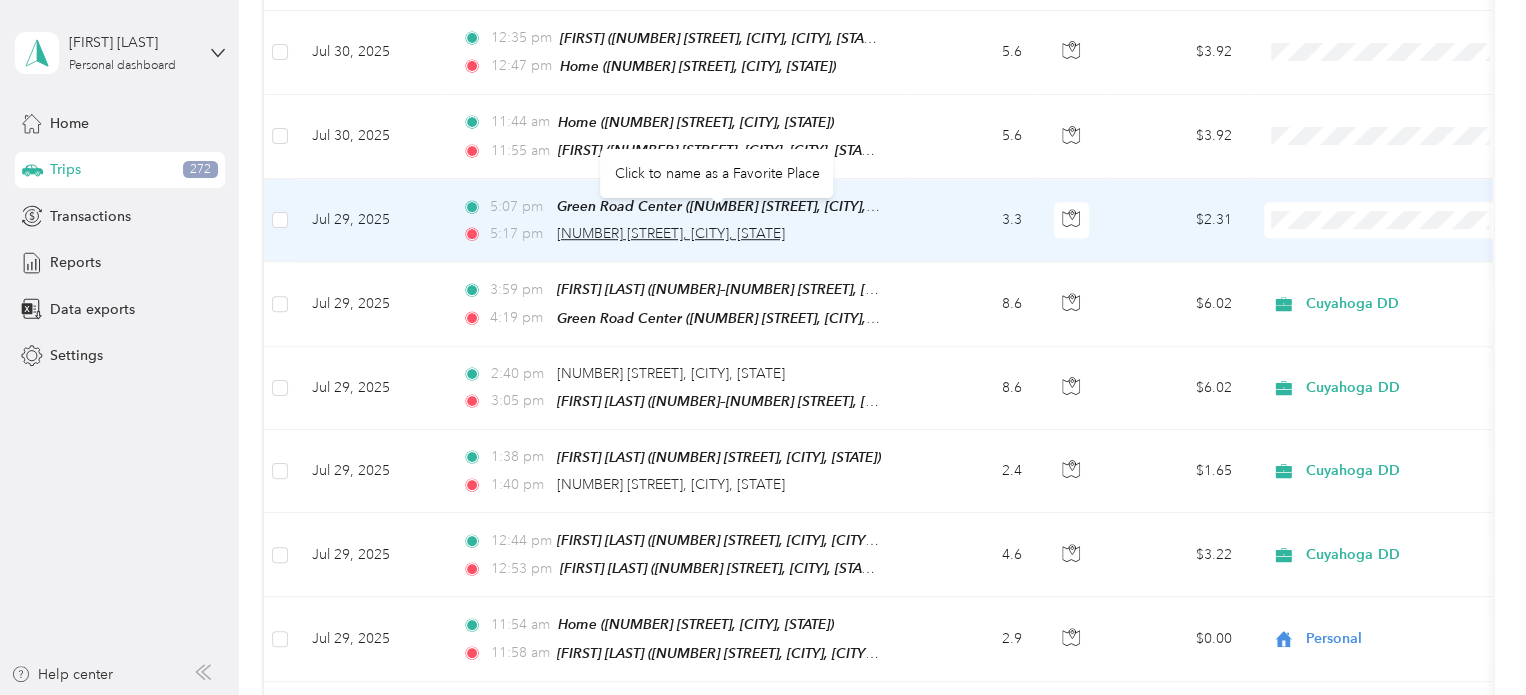 click on "[NUMBER] [STREET], [CITY], [STATE]" at bounding box center [671, 233] 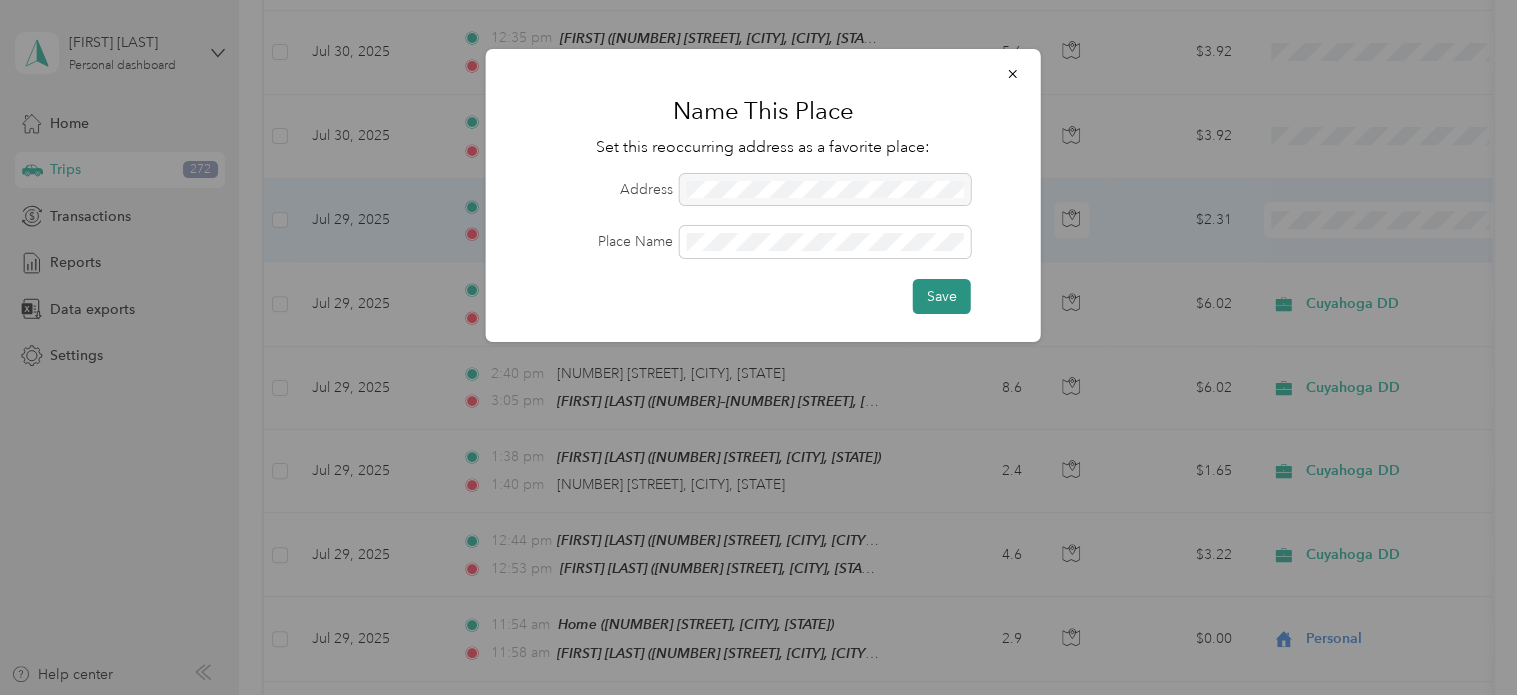 click on "Save" at bounding box center (942, 296) 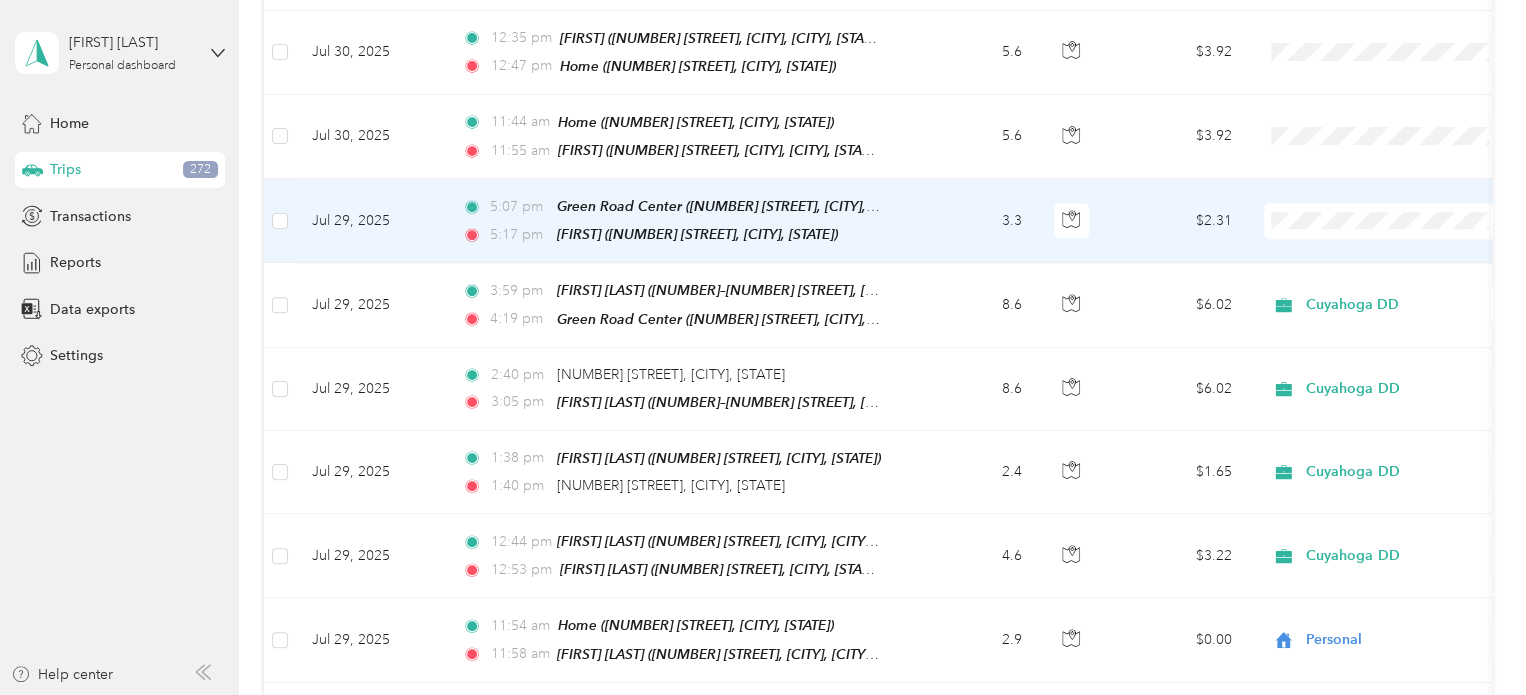 click on "Cuyahoga DD" at bounding box center [1388, 240] 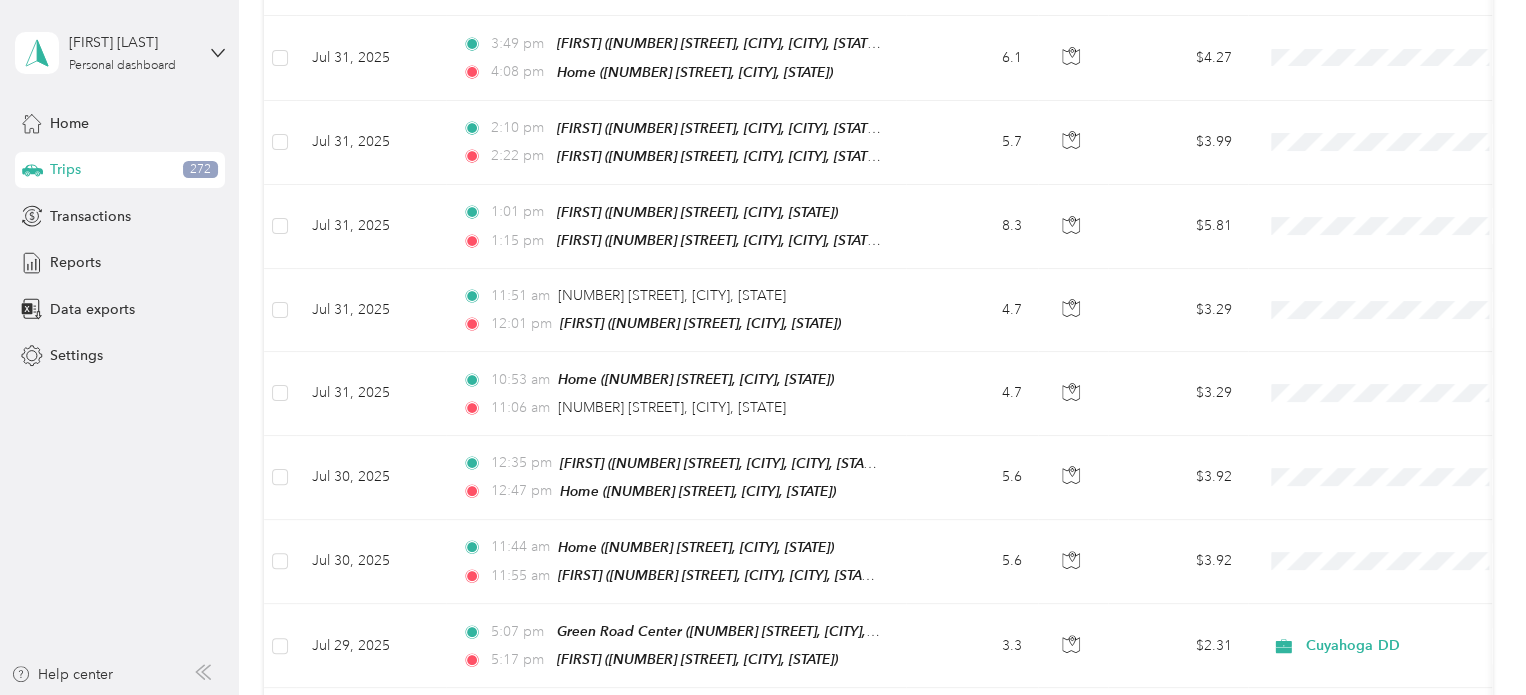 scroll, scrollTop: 376, scrollLeft: 0, axis: vertical 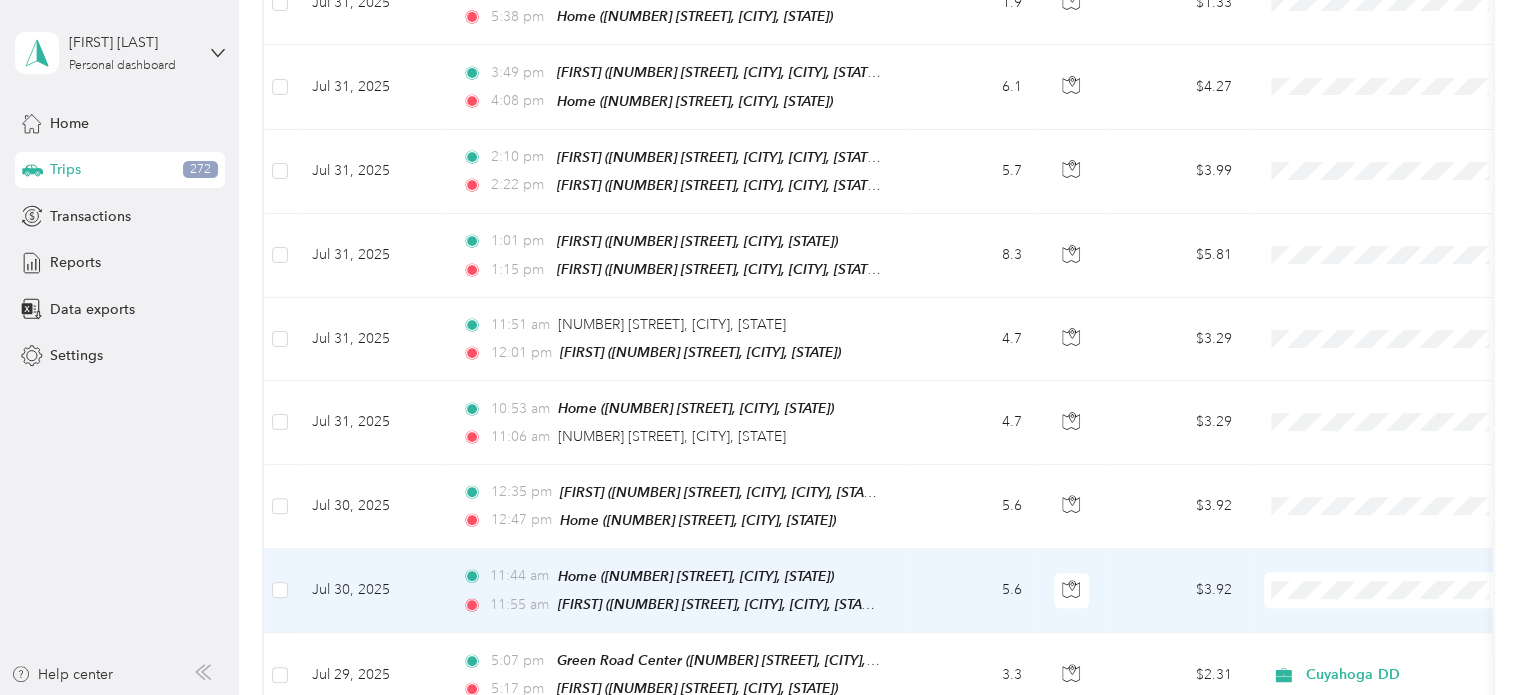 click on "Personal" at bounding box center (1405, 647) 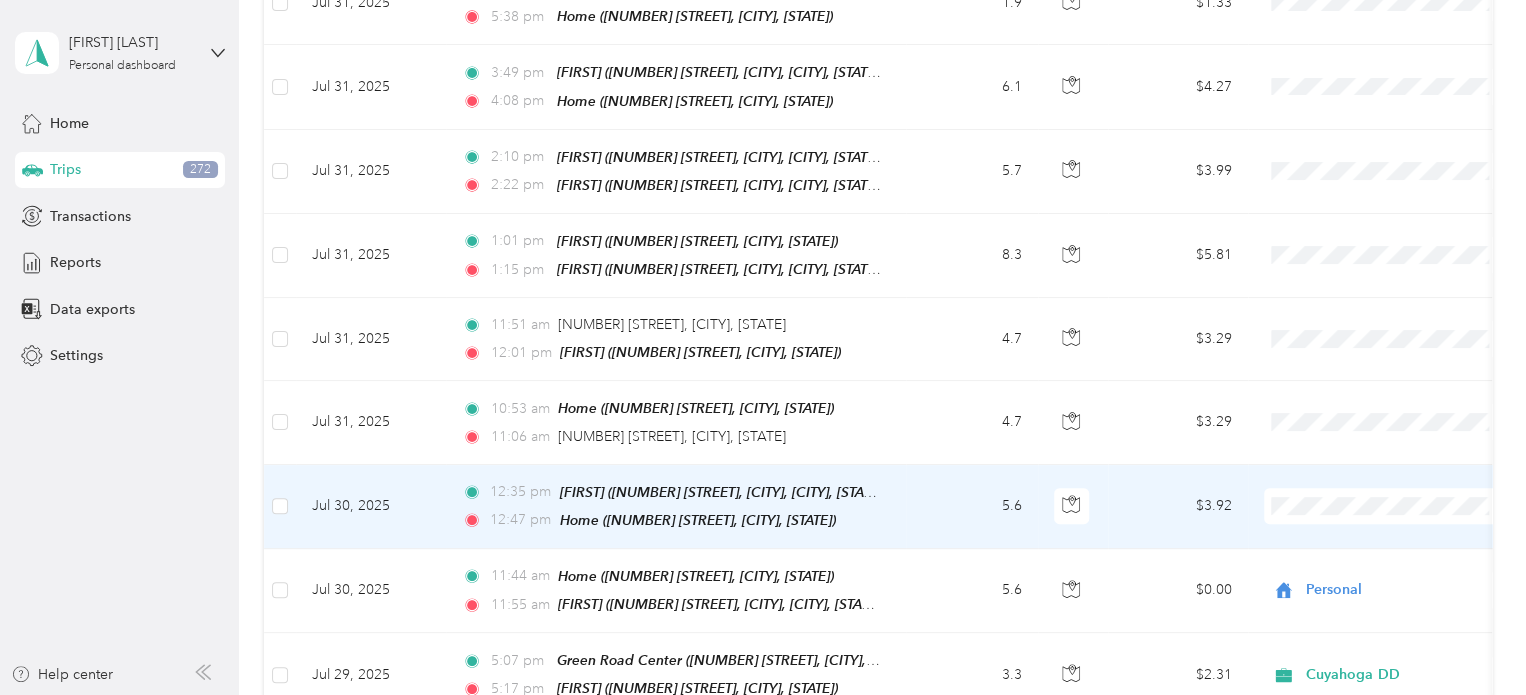 click on "Personal" at bounding box center (1405, 565) 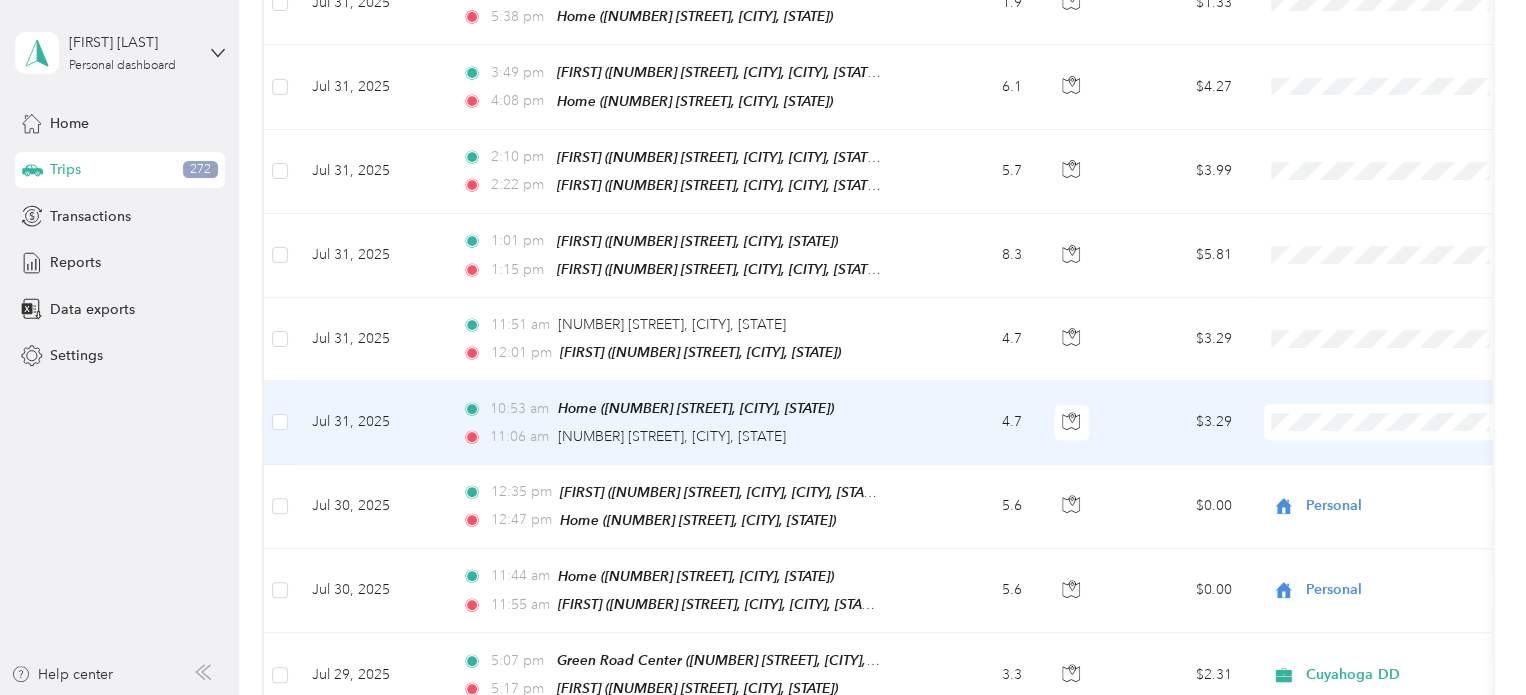 click on "Personal" at bounding box center (1405, 482) 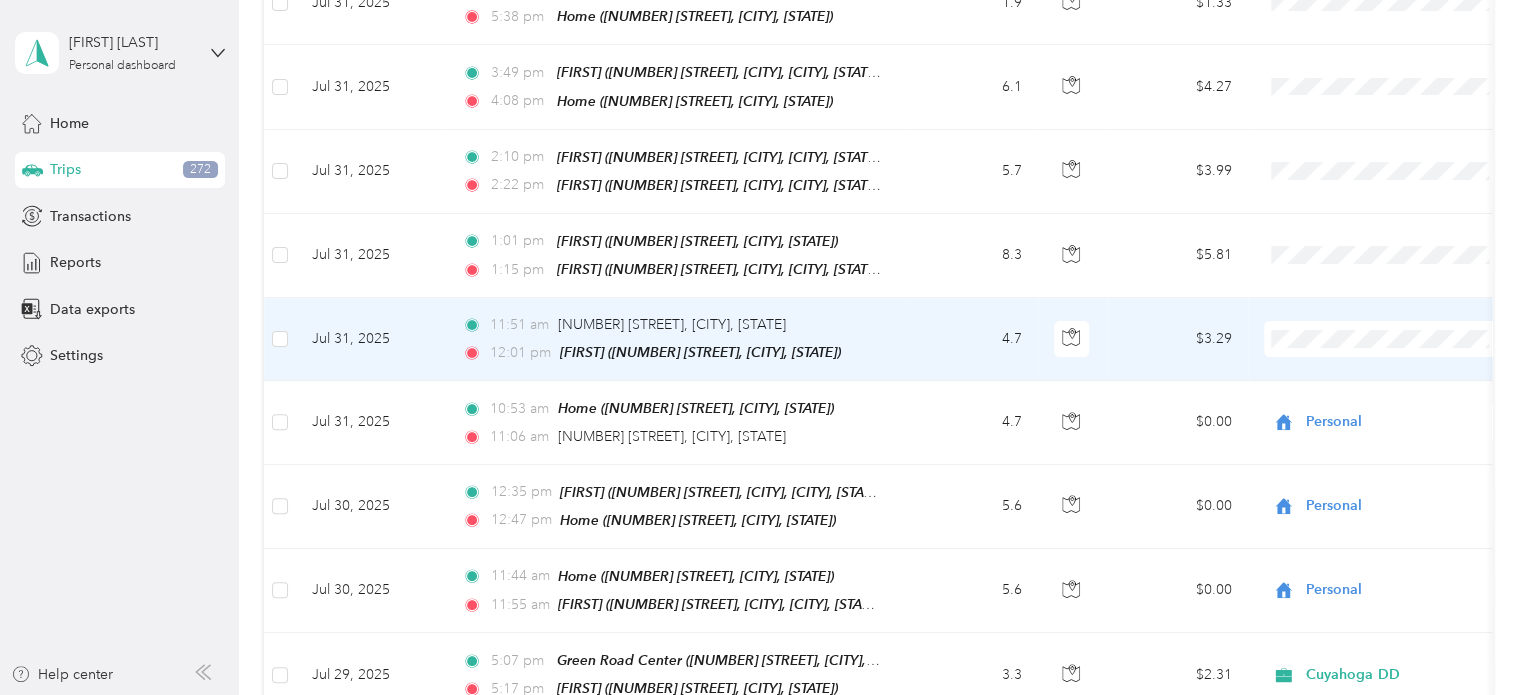click on "Cuyahoga DD" at bounding box center (1388, 359) 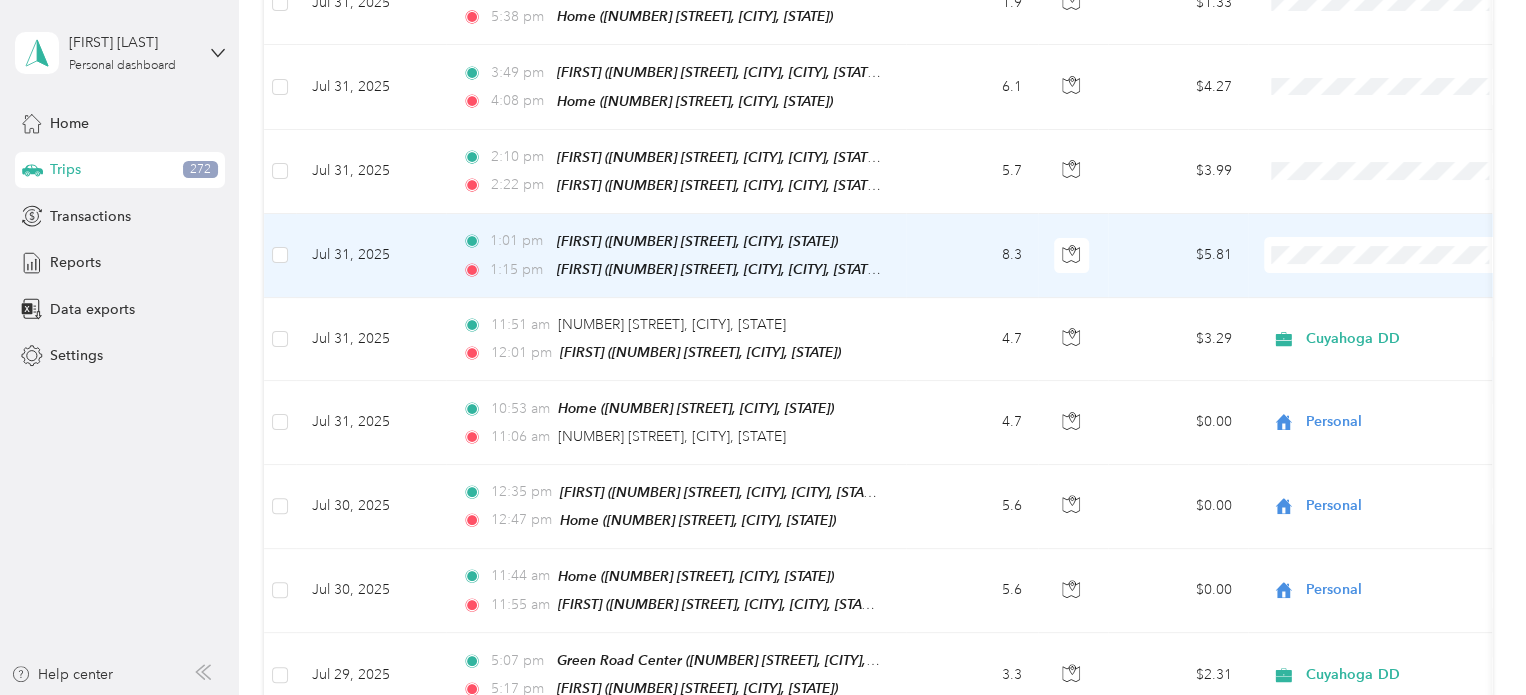 click on "Cuyahoga DD" at bounding box center [1405, 283] 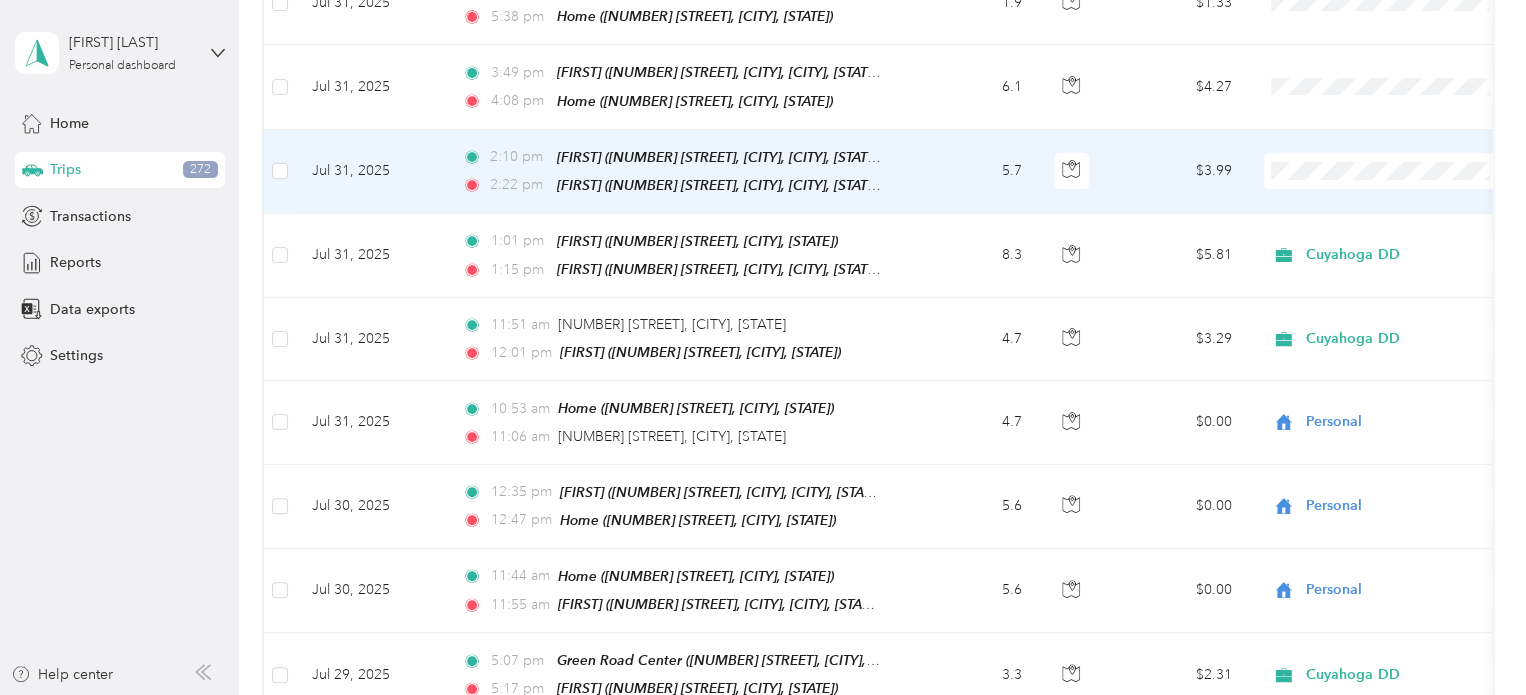click on "Cuyahoga DD" at bounding box center (1388, 200) 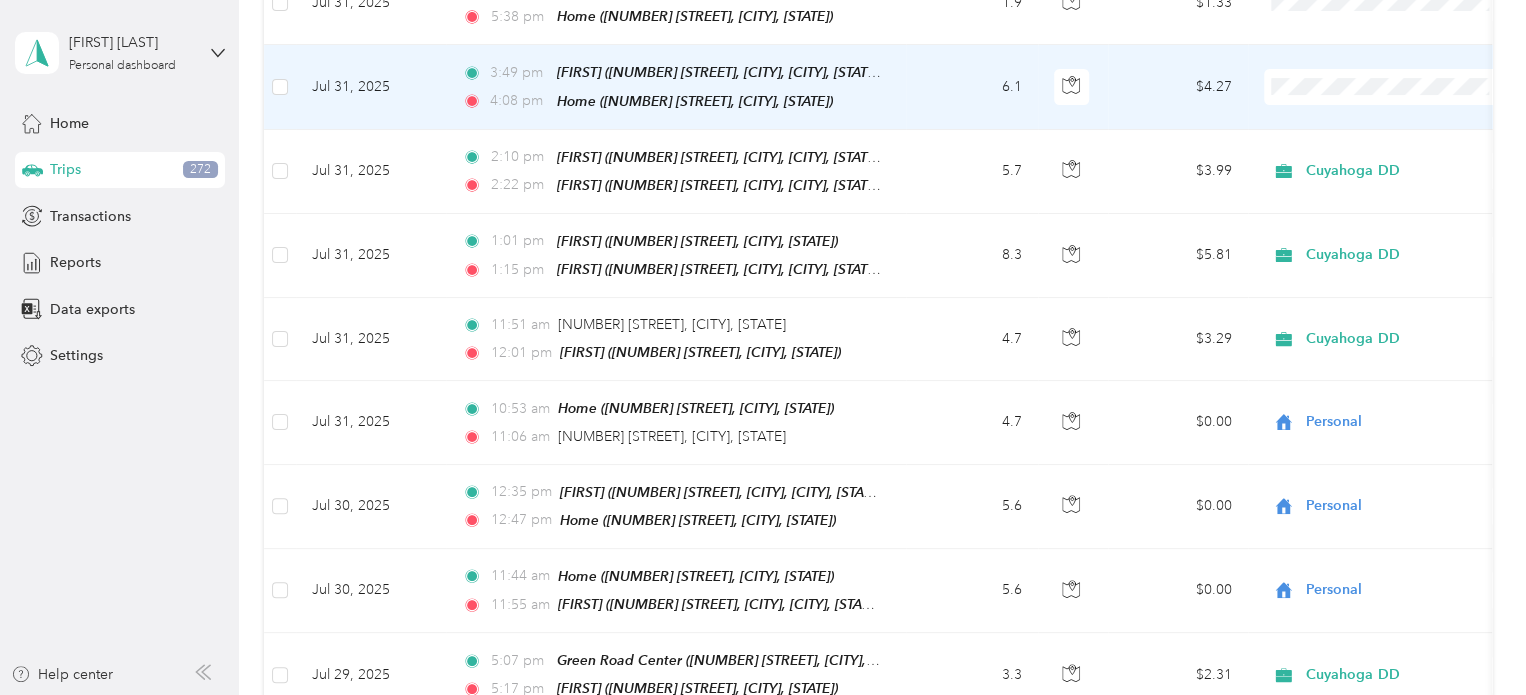 click on "Cuyahoga DD" at bounding box center (1405, 119) 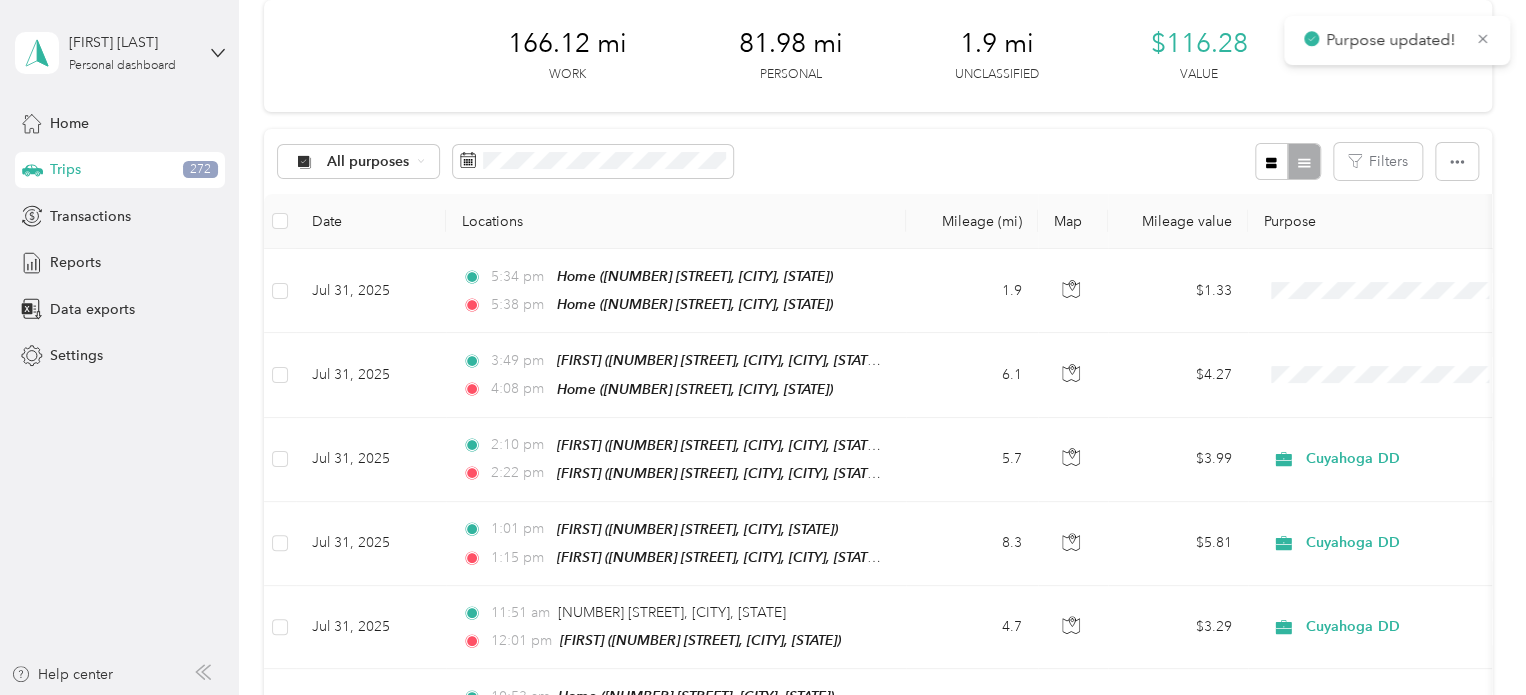 scroll, scrollTop: 63, scrollLeft: 0, axis: vertical 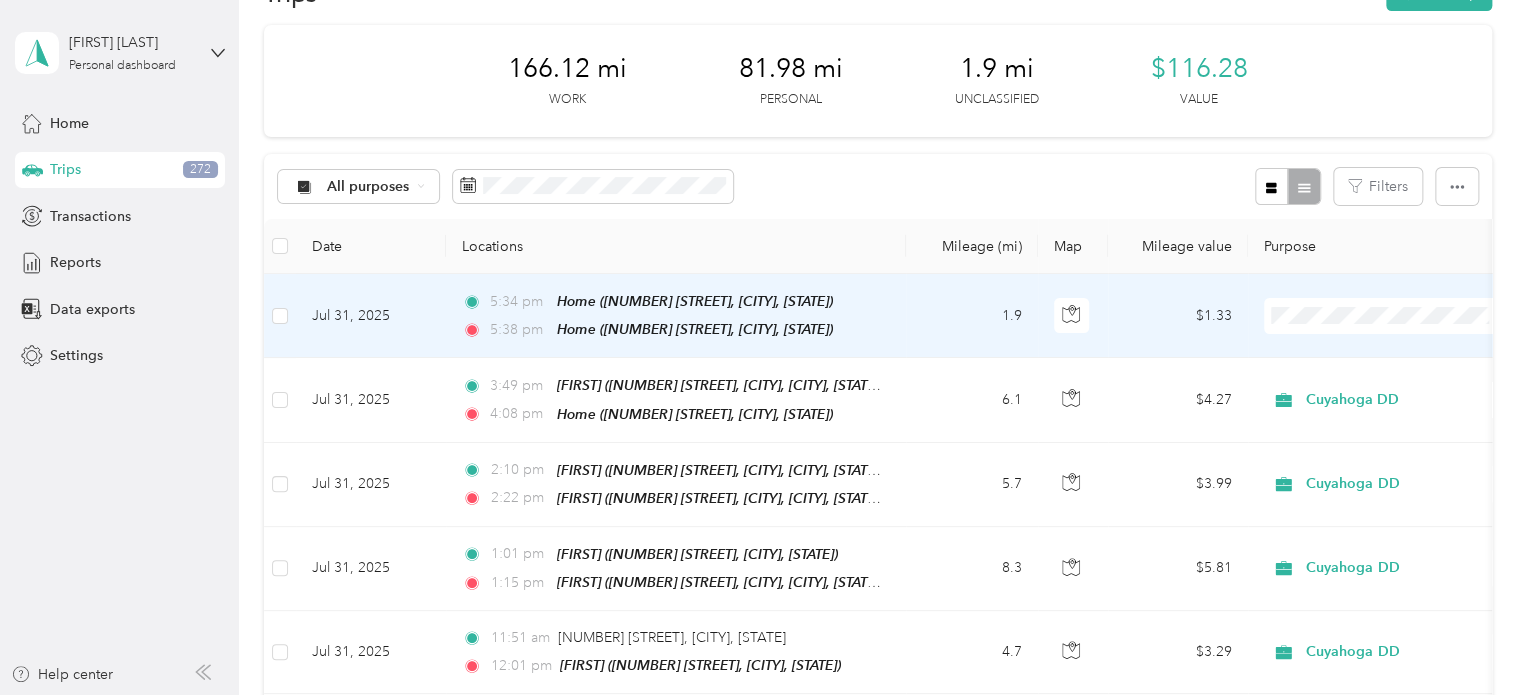 click on "1.9" at bounding box center [972, 316] 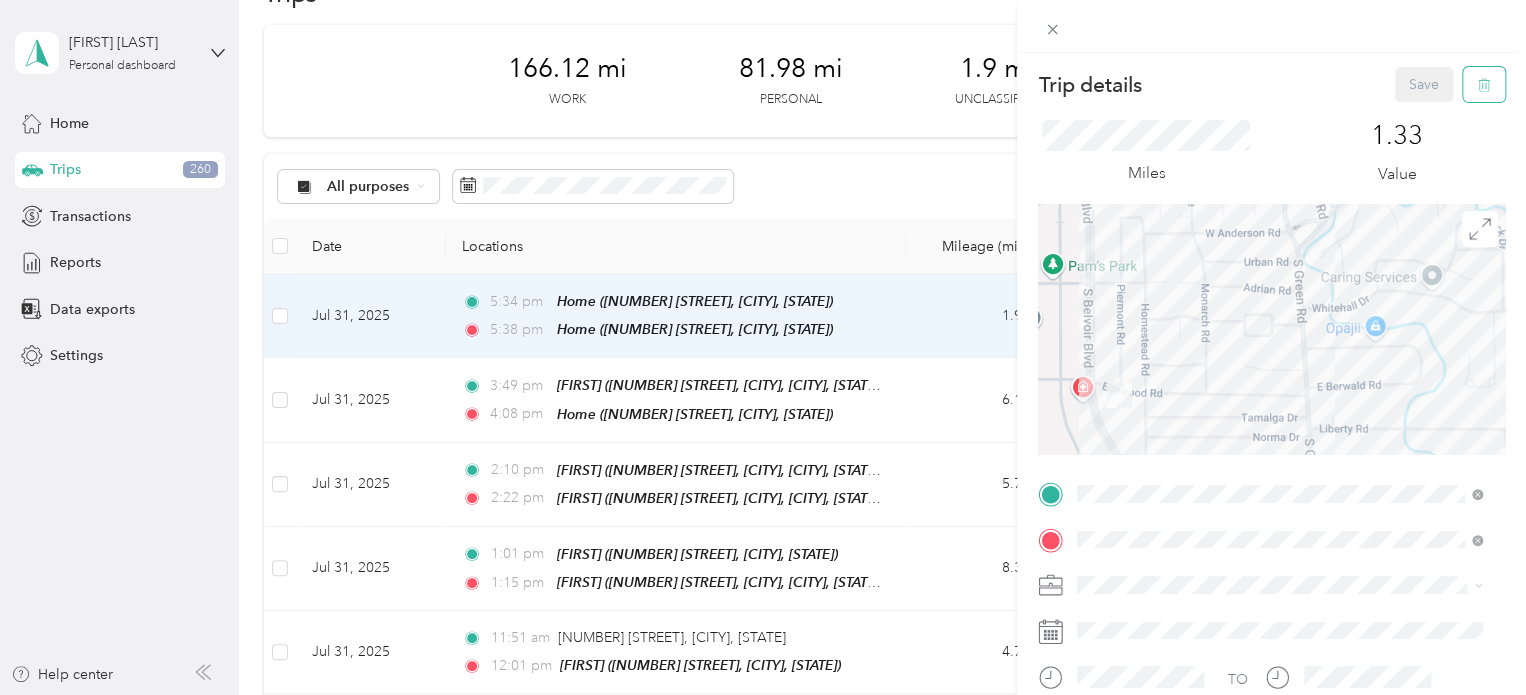 click 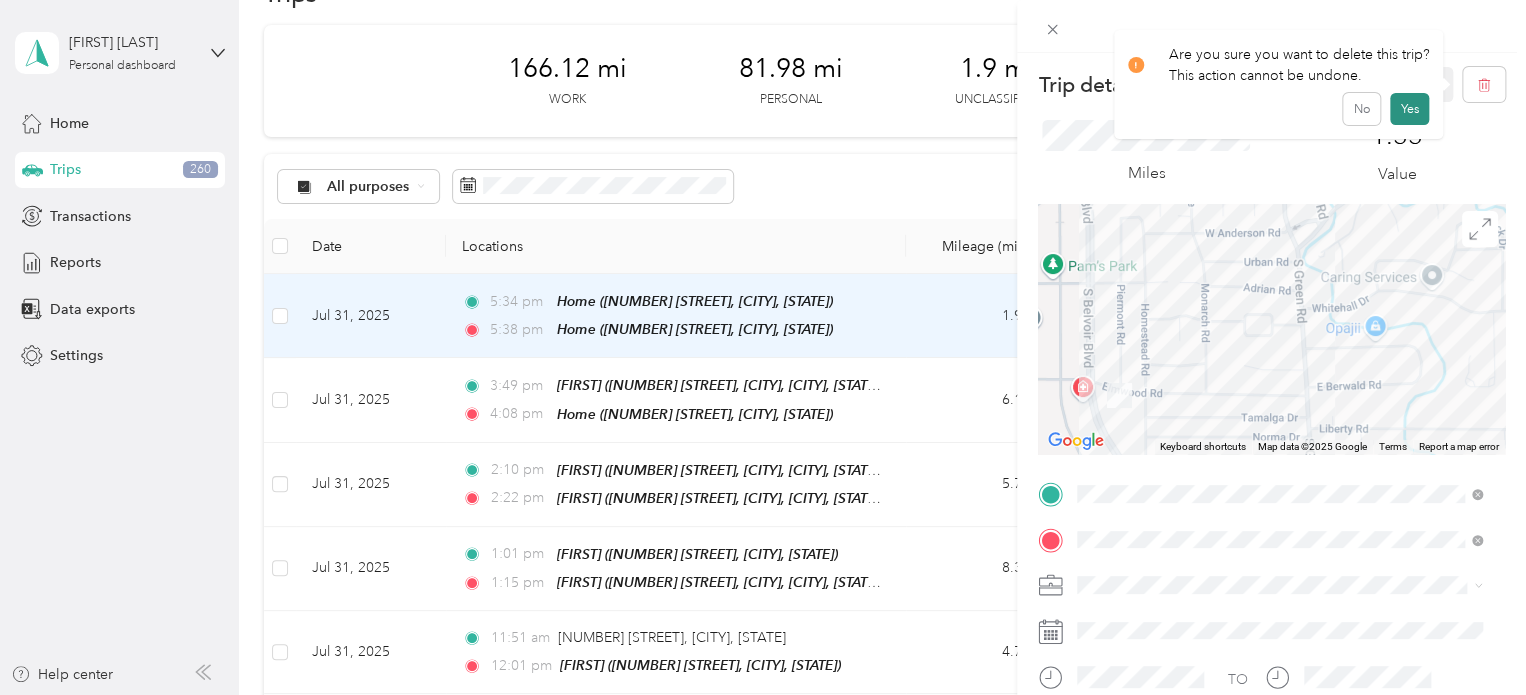 click on "Yes" at bounding box center (1409, 109) 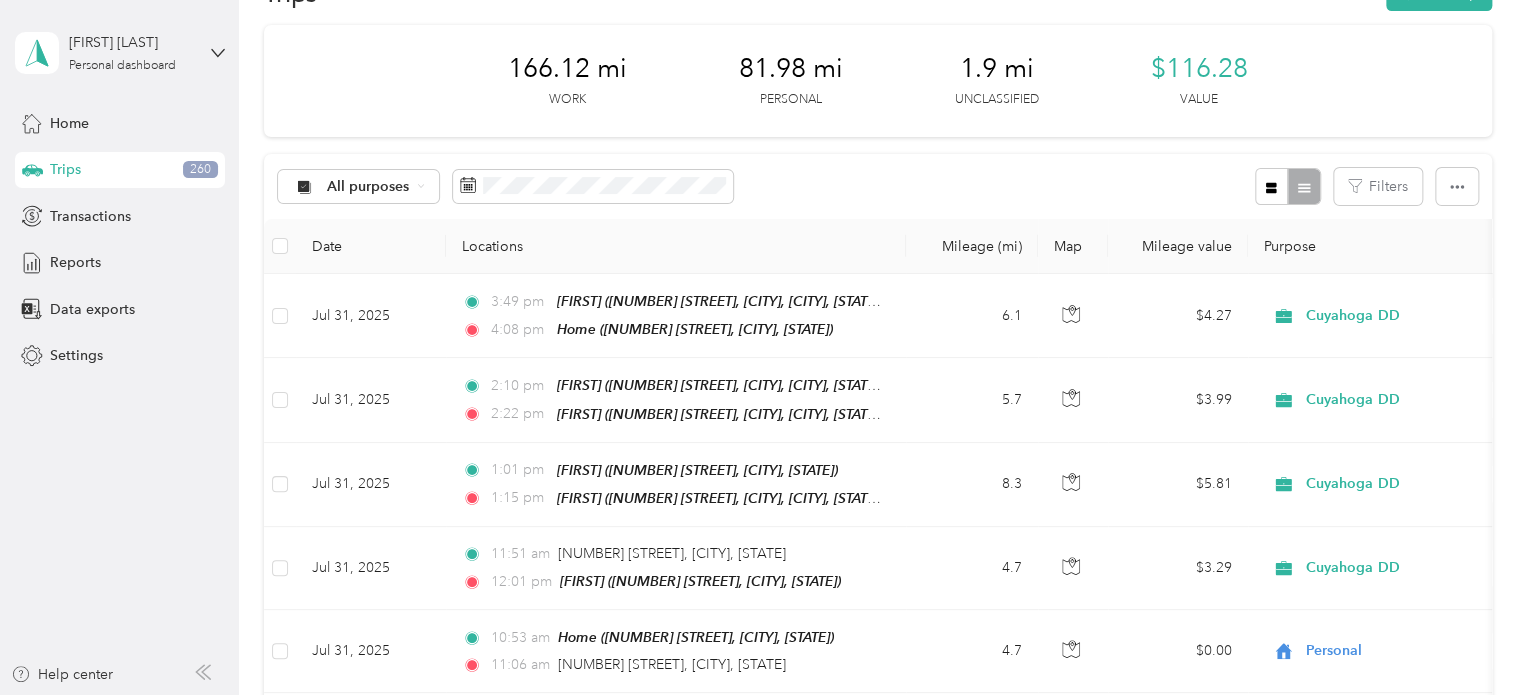 scroll, scrollTop: 0, scrollLeft: 0, axis: both 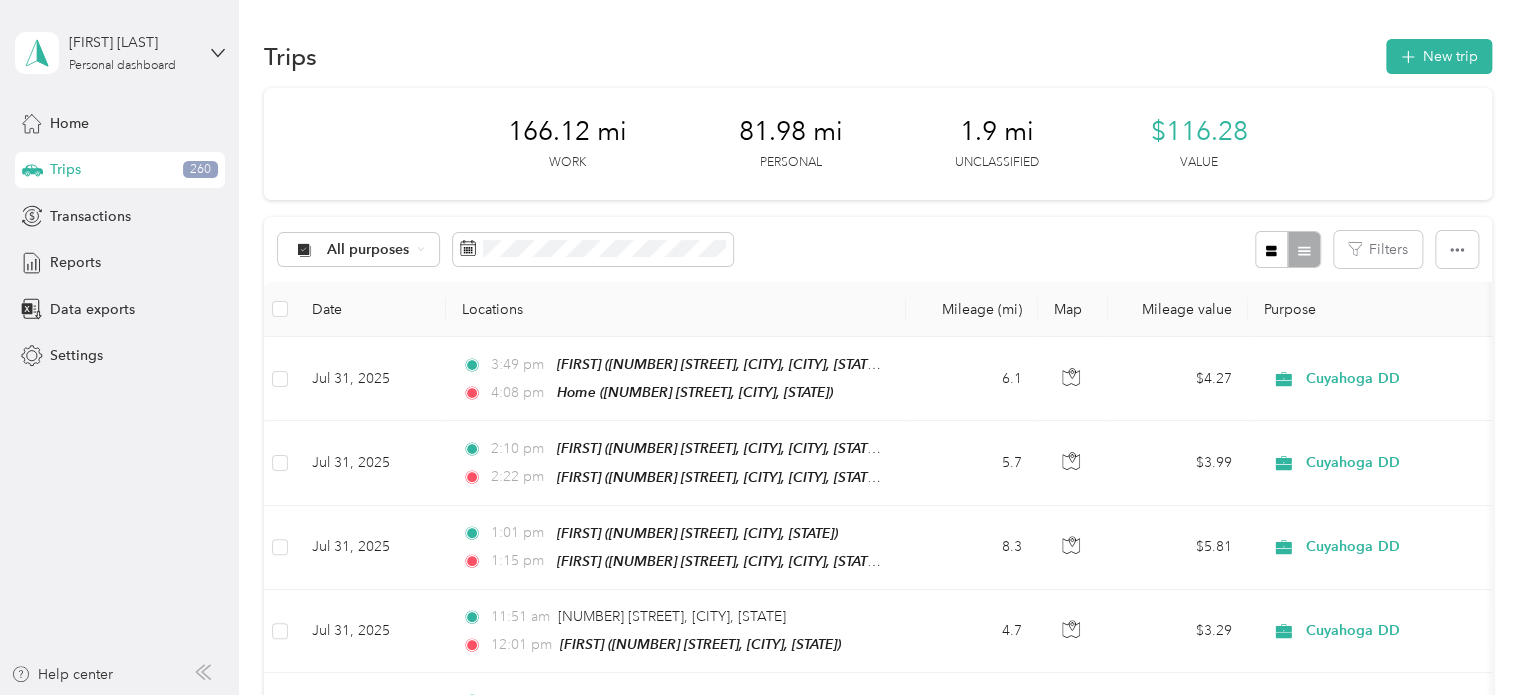 click on "Jul 31, 2025 3:49 pm [FIRST] ([NUMBER] [STREET], [CITY], [CITY], [STATE]) 4:08 pm Home ([NUMBER] [STREET], [CITY], [STATE]) 6.1 $4.27 Cuyahoga DD GPS Jul 2025 Jul 31, 2025 2:10 pm [FIRST] ([NUMBER] [STREET], [CITY], [CITY], [STATE]) 2:22 pm [FIRST] ([NUMBER] [STREET], [CITY], [CITY], [STATE]) 5.7 $3.99 Cuyahoga DD GPS Jul 2025 Jul 31, 2025 1:01 pm [FIRST] ([NUMBER] [STREET], [CITY], [STATE]) 1:15 pm [FIRST] ([NUMBER] [STREET], [CITY], [CITY], [STATE]) 8.3 $5.81 Cuyahoga DD GPS Jul 2025 Jul 31, 2025 11:51 am [NUMBER] [STREET], [CITY], [STATE] 12:01 pm [FIRST] ([NUMBER] [STREET], [CITY], [STATE]) 4.7 $3.29 Cuyahoga DD GPS Jul 2025 Jul 31, 2025 10:53 am Home ([NUMBER] [STREET], [CITY], [STATE]) 11:06 am [NUMBER] [STREET], [CITY], [STATE] 4.7 $0.00 Personal GPS -- Jul 30, 2025 3" at bounding box center [877, 1929] 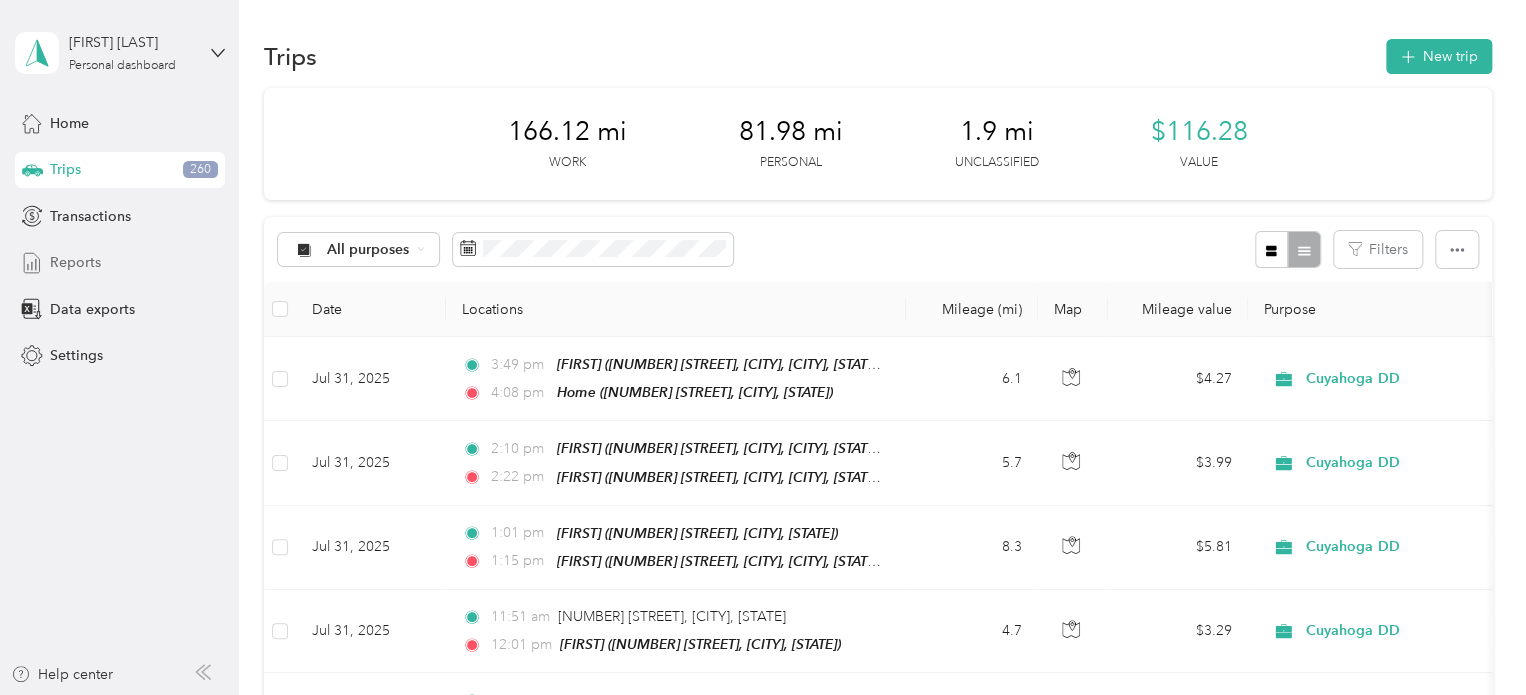 click on "Reports" at bounding box center [75, 262] 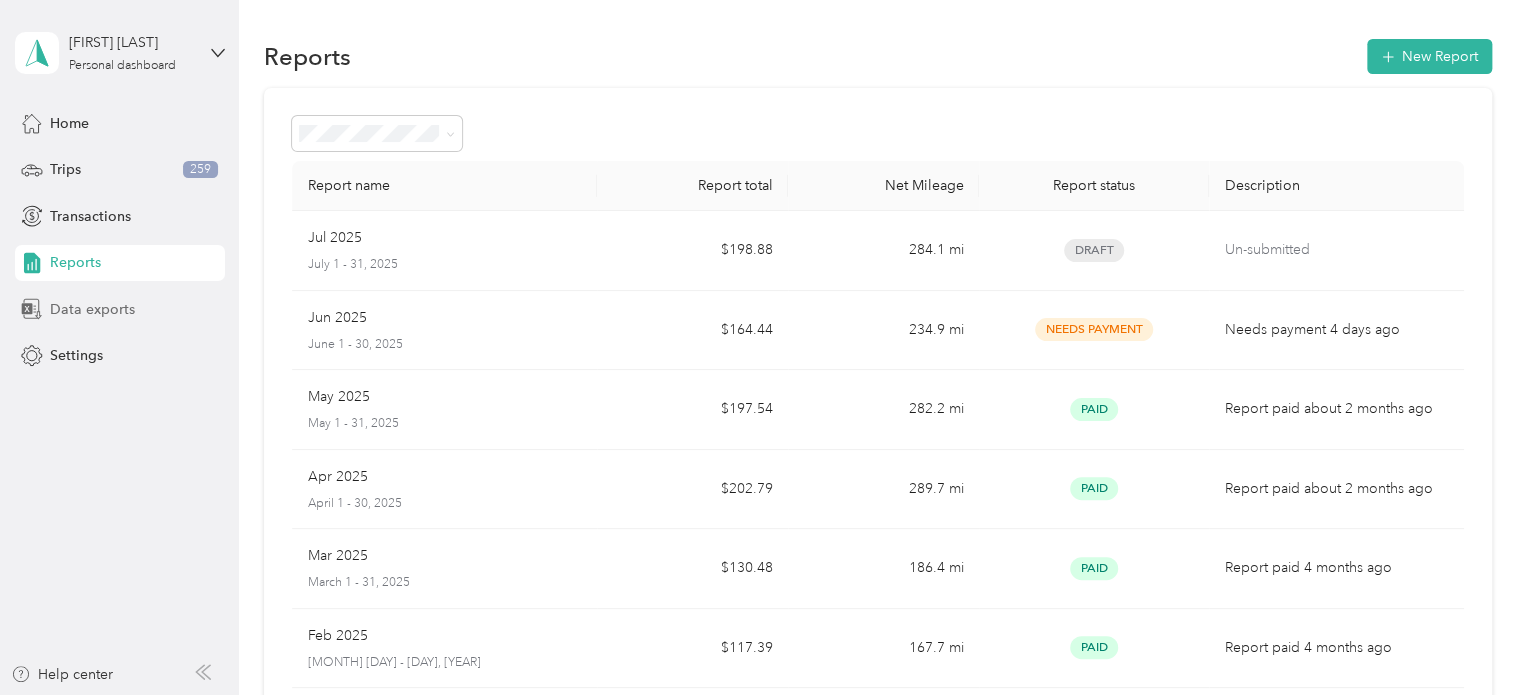 click on "Data exports" at bounding box center (92, 309) 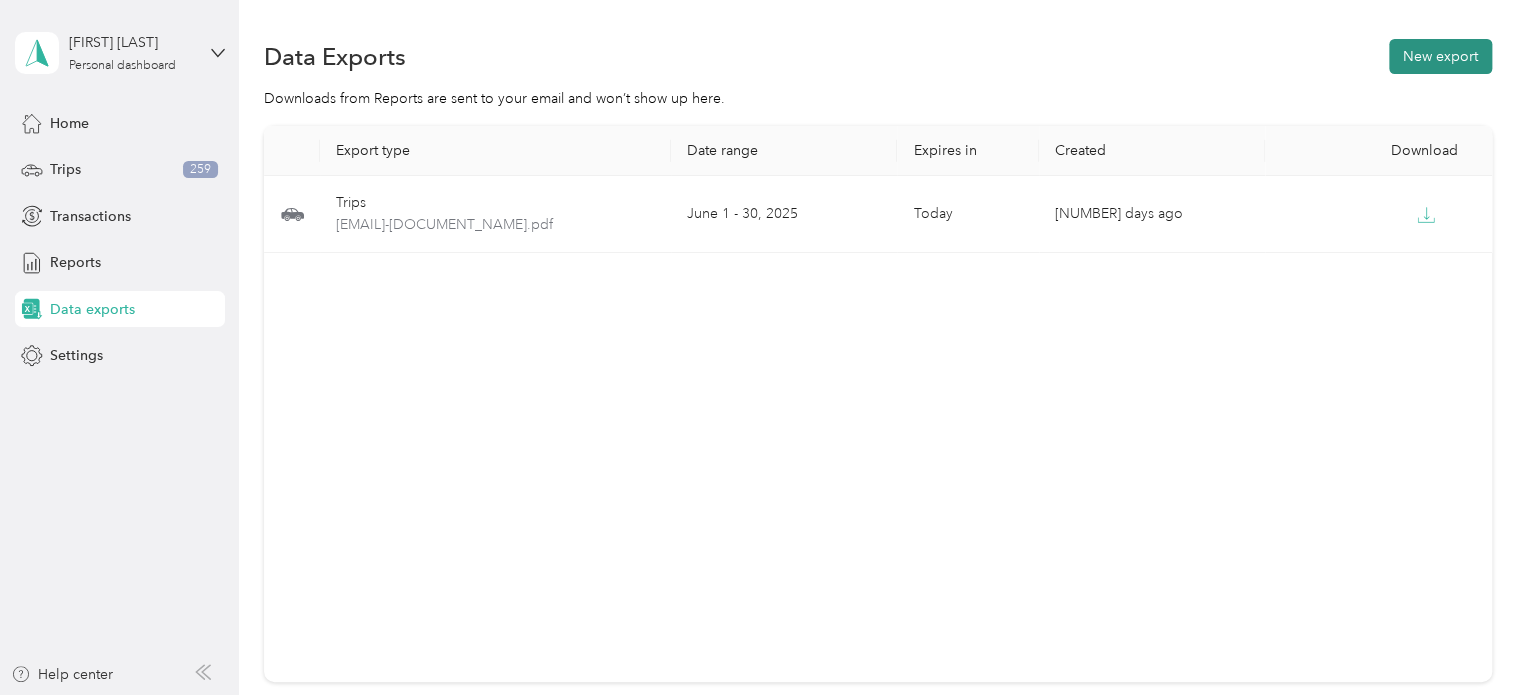 click on "New export" at bounding box center (1440, 56) 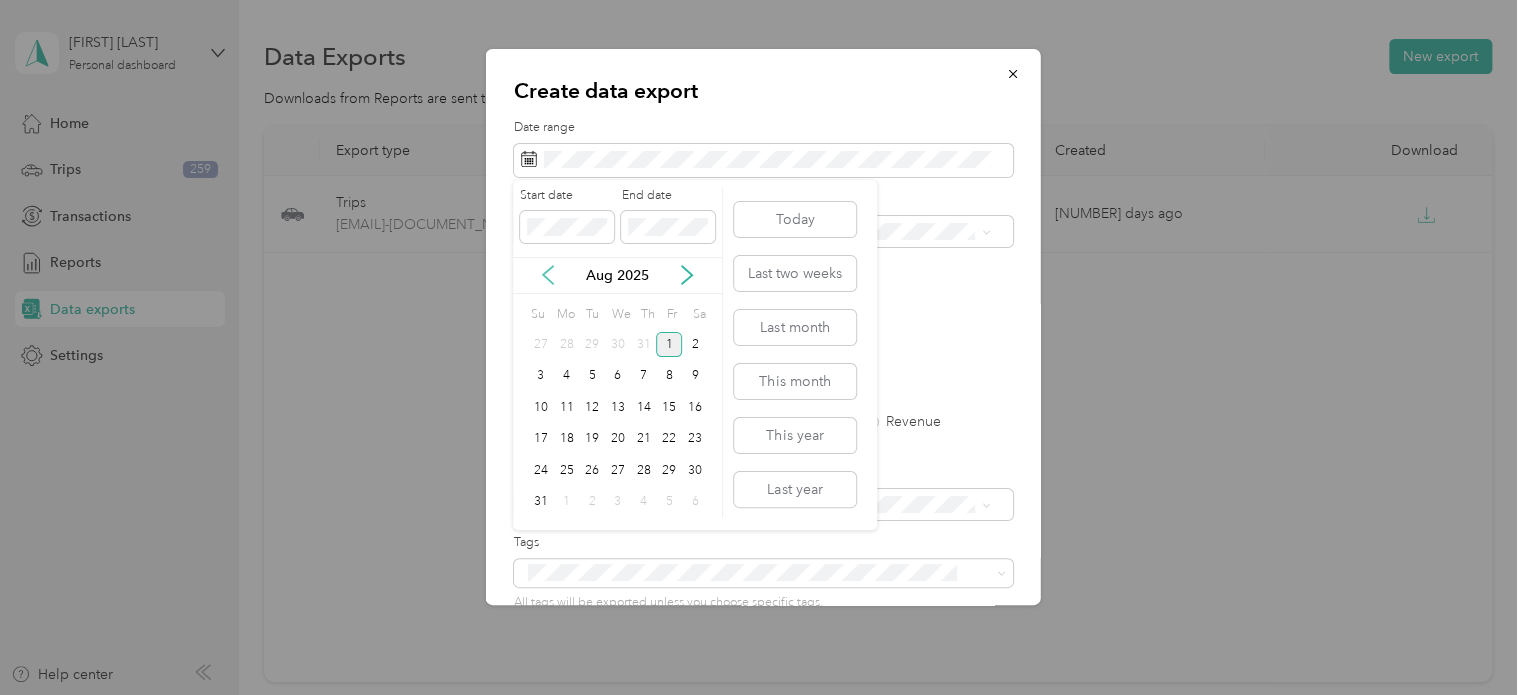 click 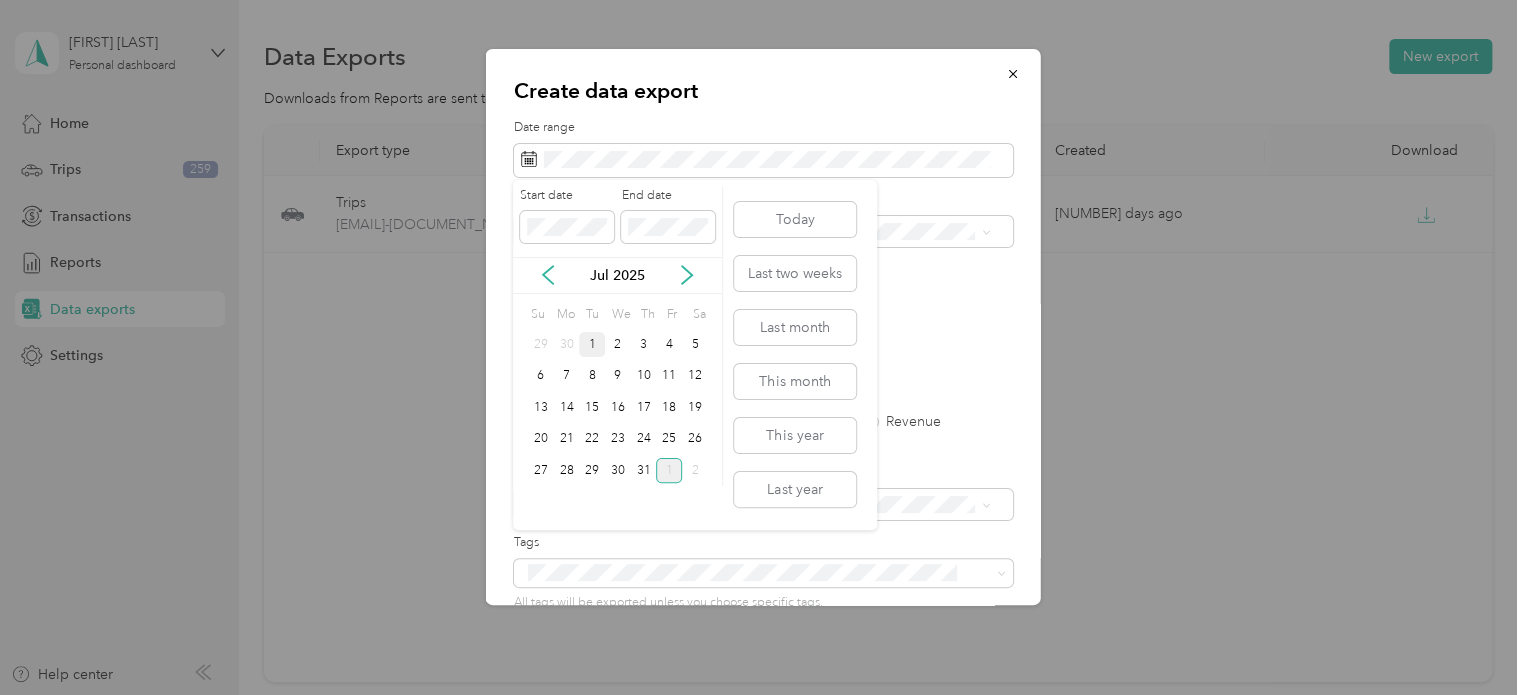 click on "1" at bounding box center (592, 344) 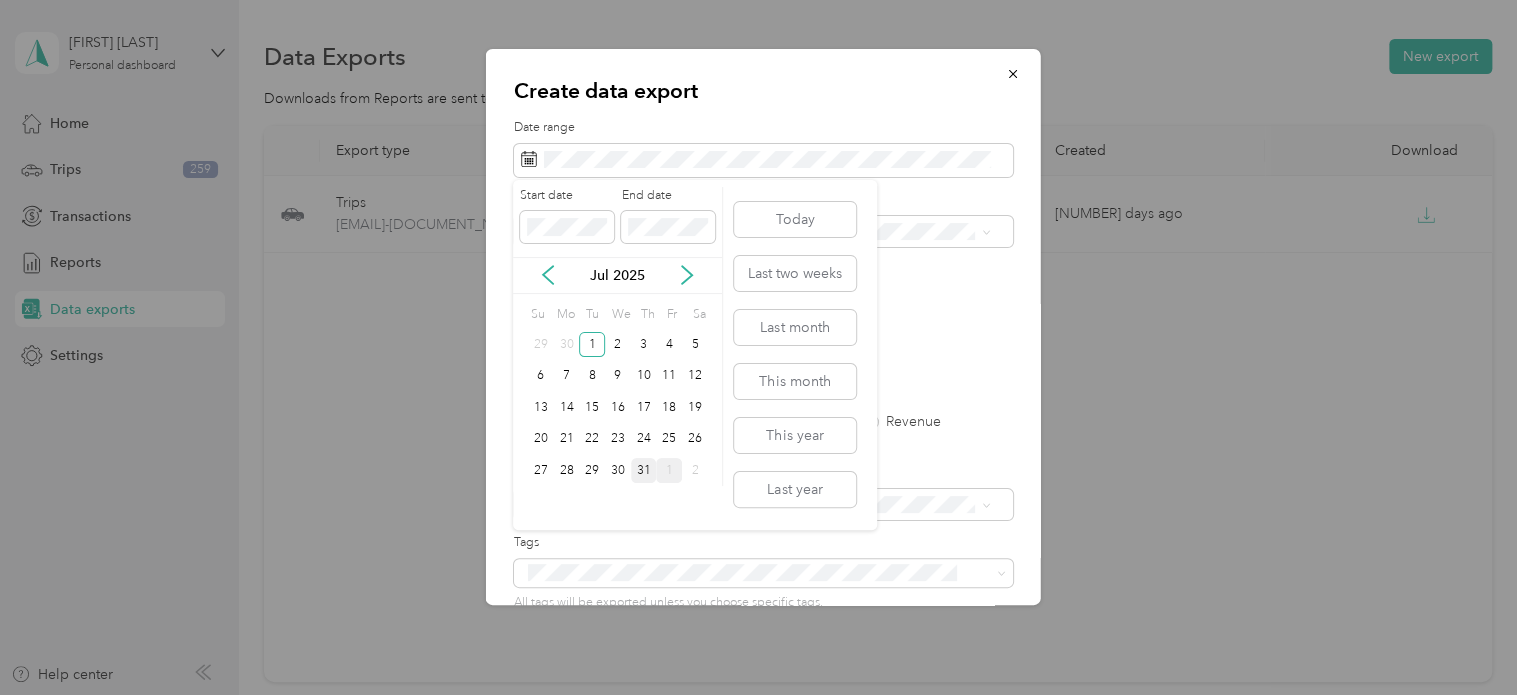 click on "31" at bounding box center (644, 470) 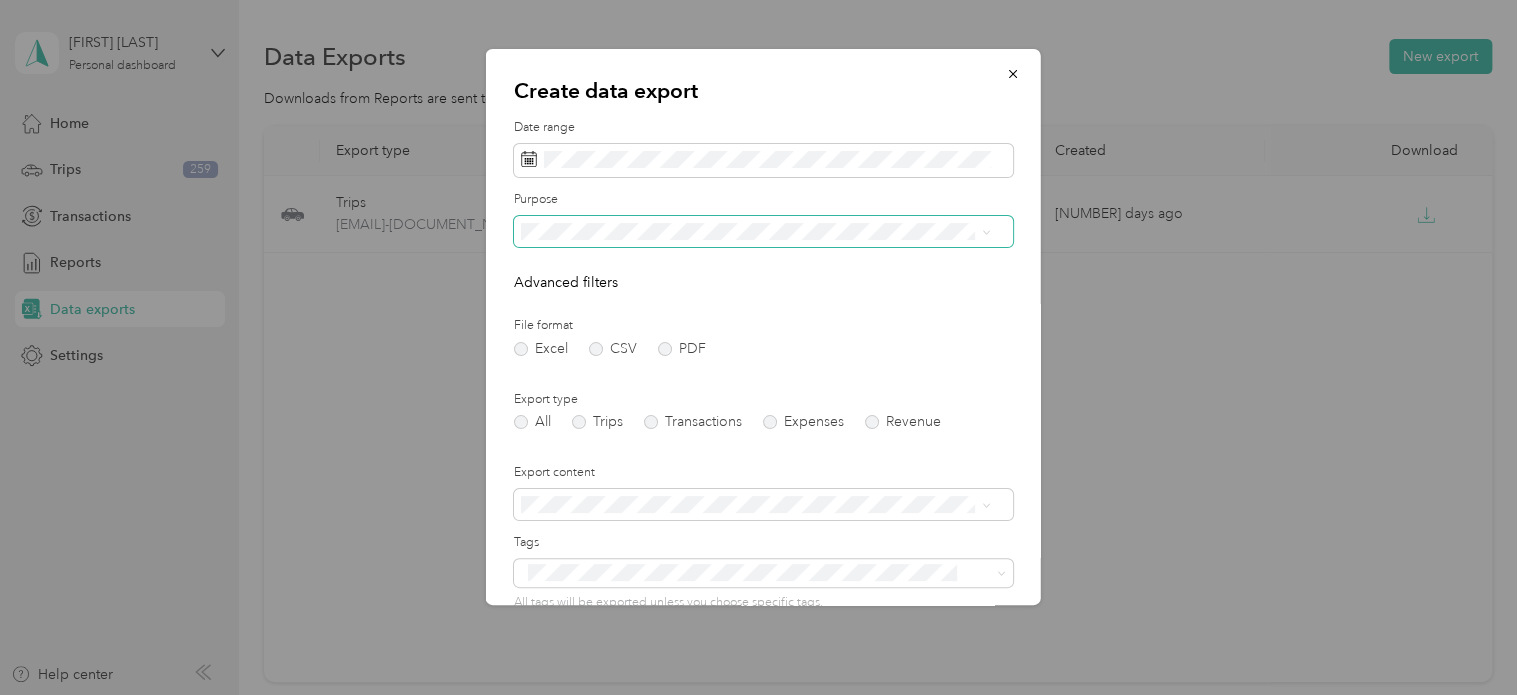 click at bounding box center (763, 232) 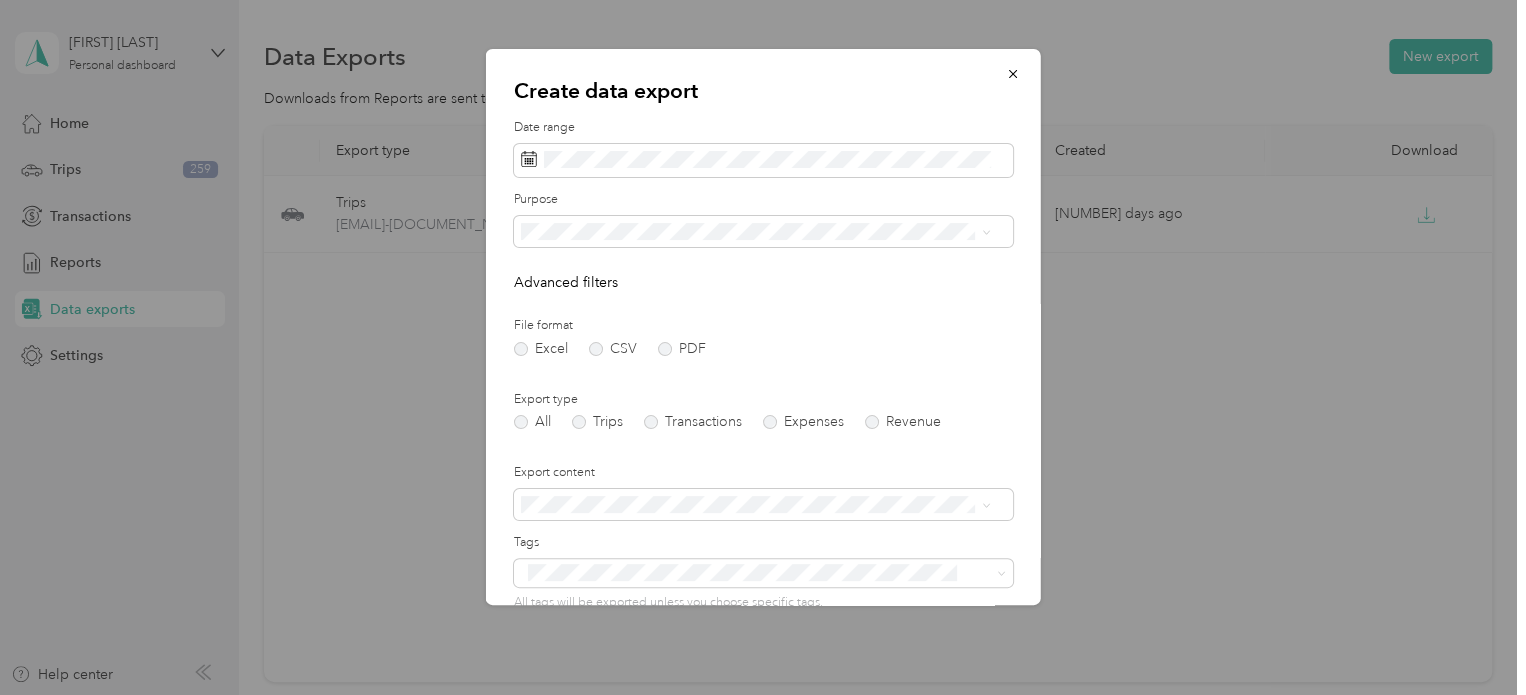 click on "Personal" at bounding box center [755, 331] 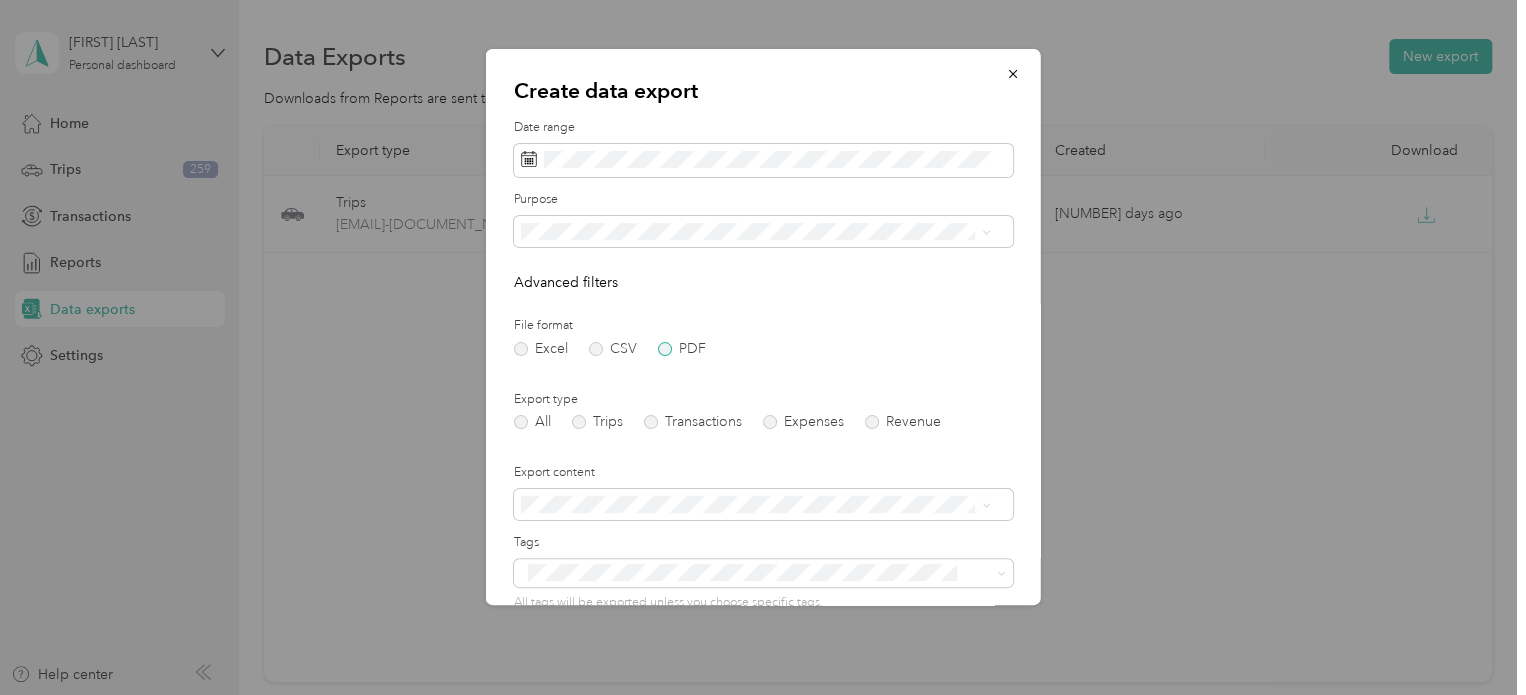 click on "PDF" at bounding box center (682, 349) 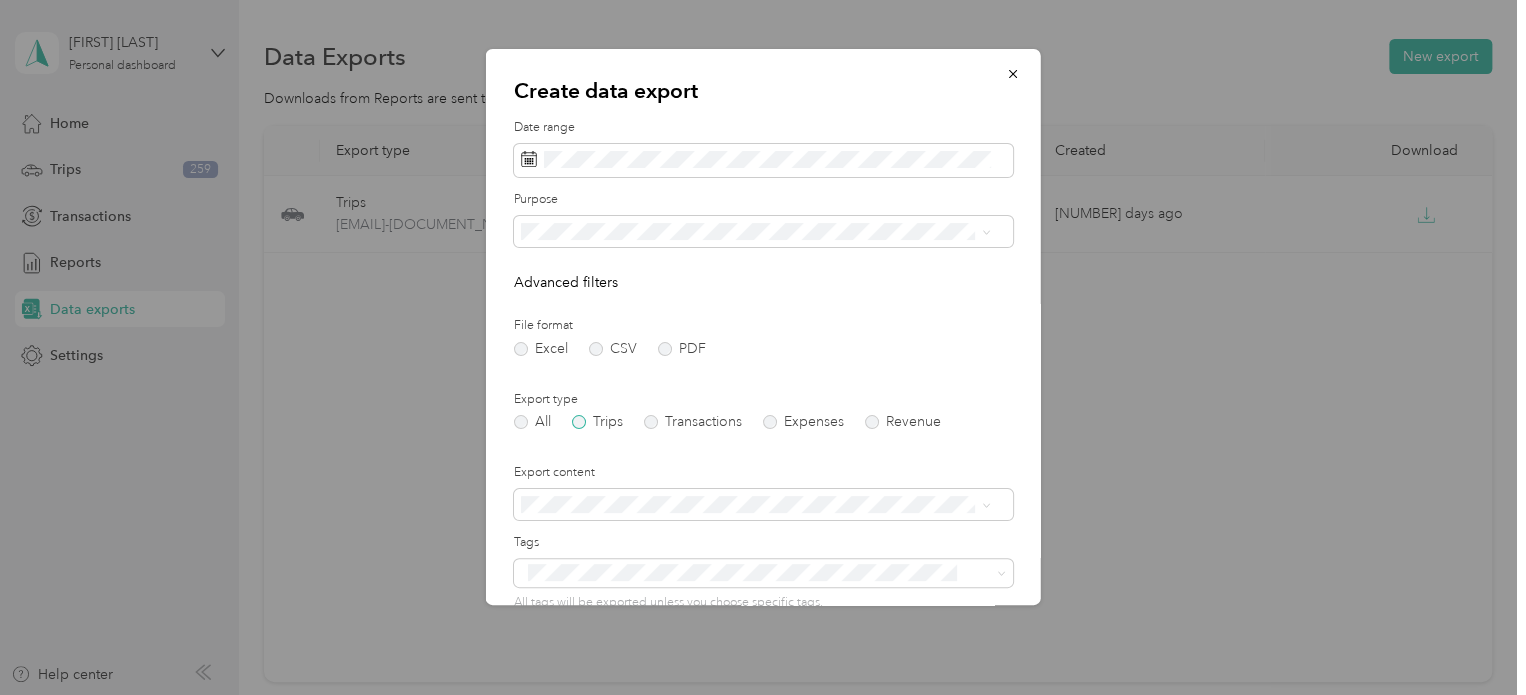 click on "Trips" at bounding box center [597, 422] 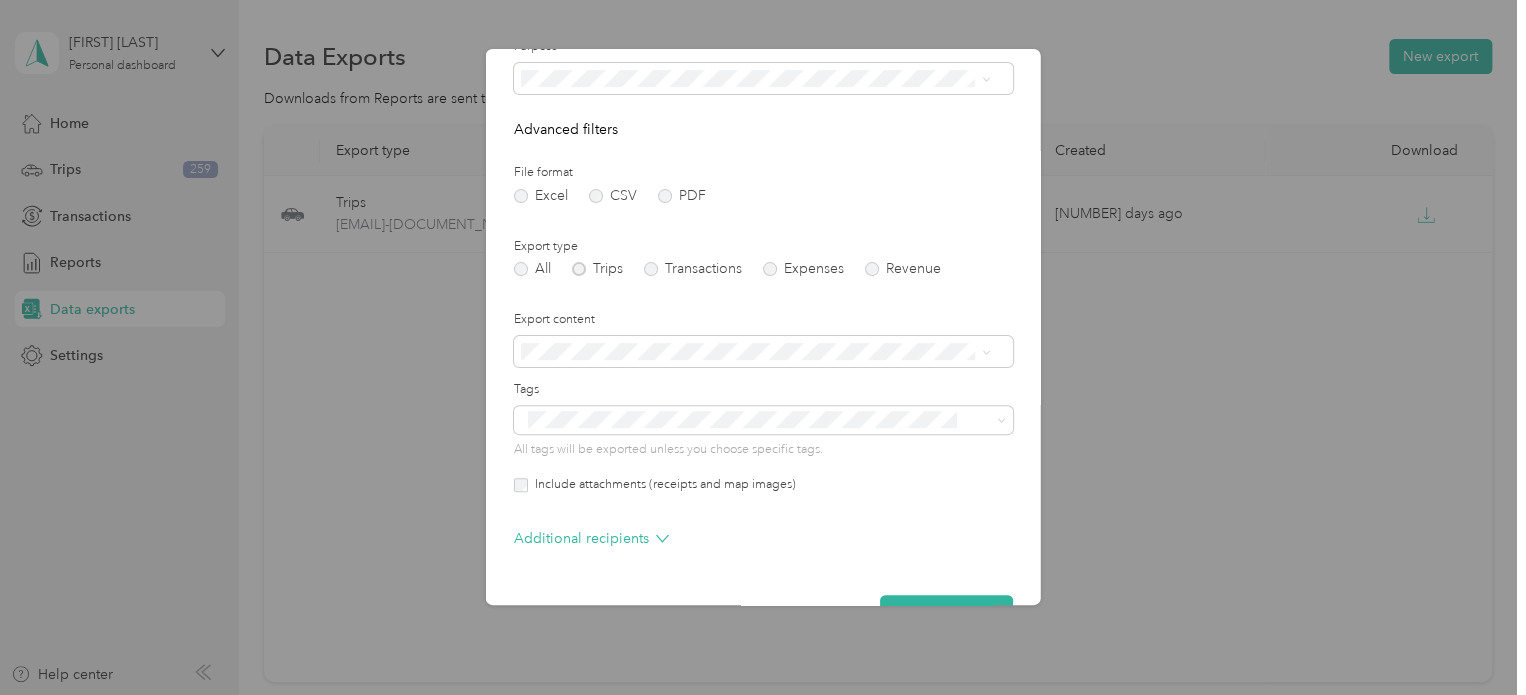 scroll, scrollTop: 206, scrollLeft: 0, axis: vertical 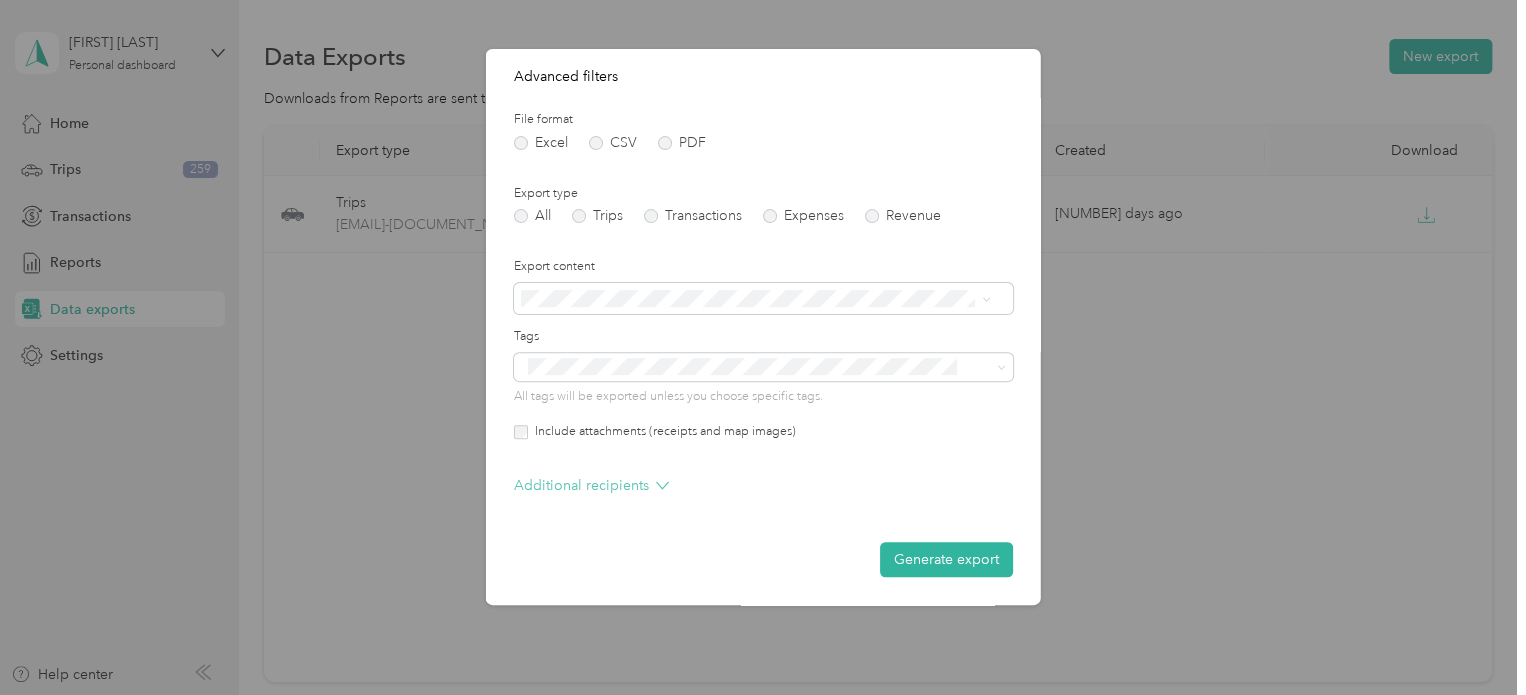 click on "Additional recipients" at bounding box center [591, 485] 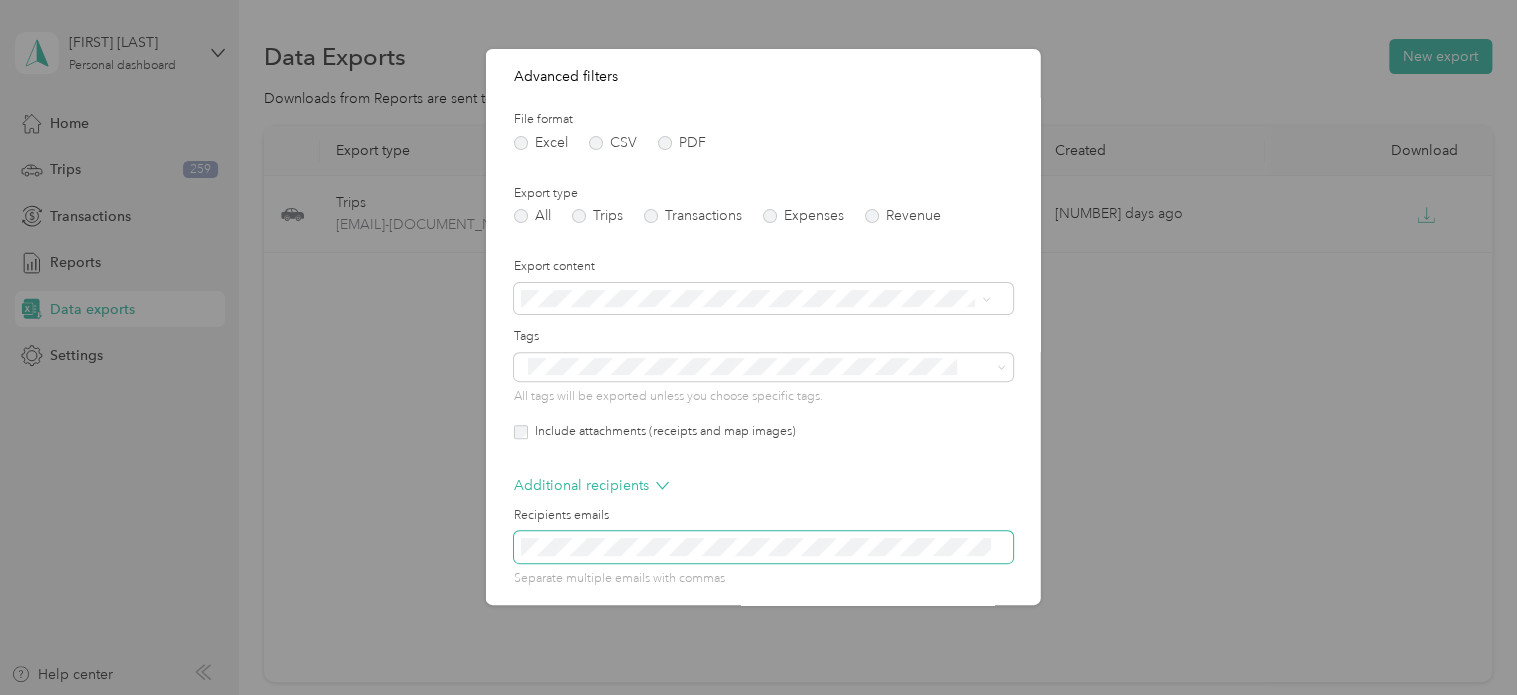 scroll, scrollTop: 286, scrollLeft: 0, axis: vertical 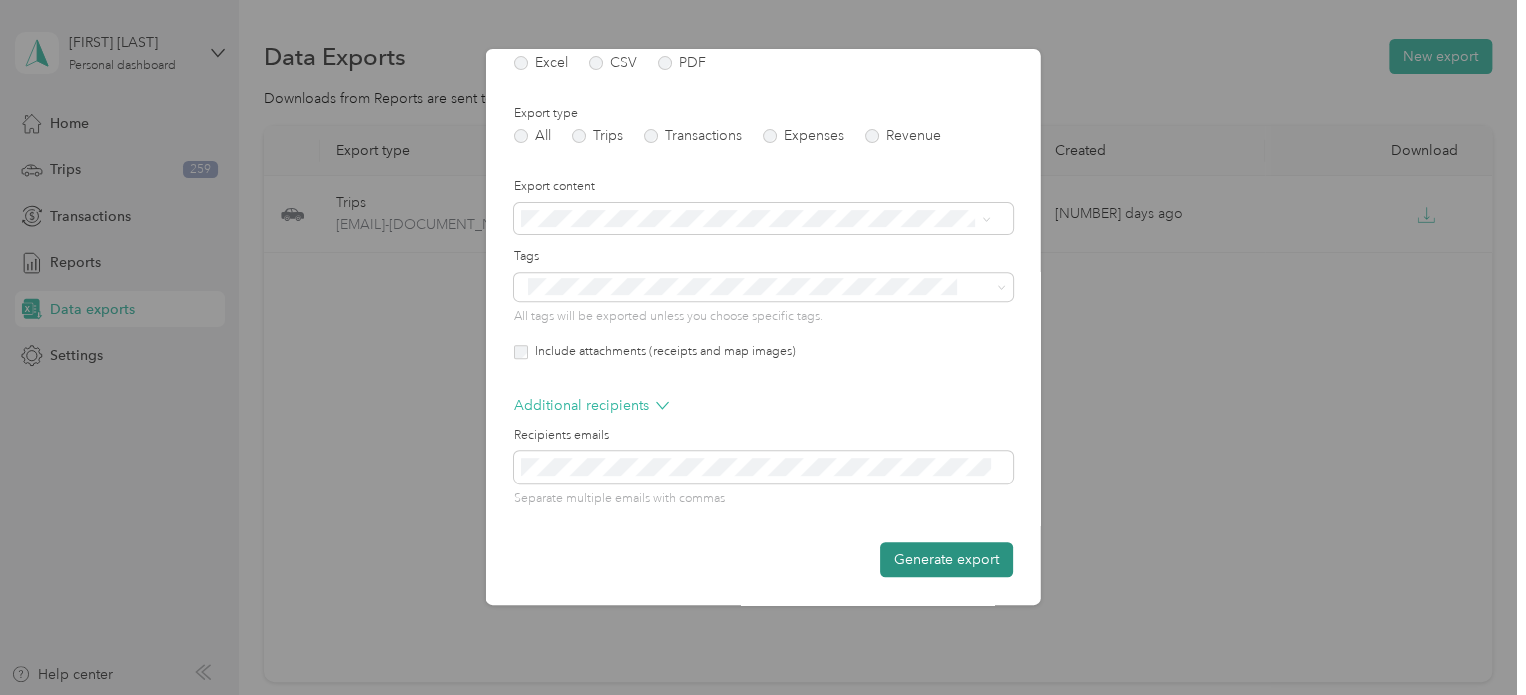 click on "Generate export" at bounding box center [946, 559] 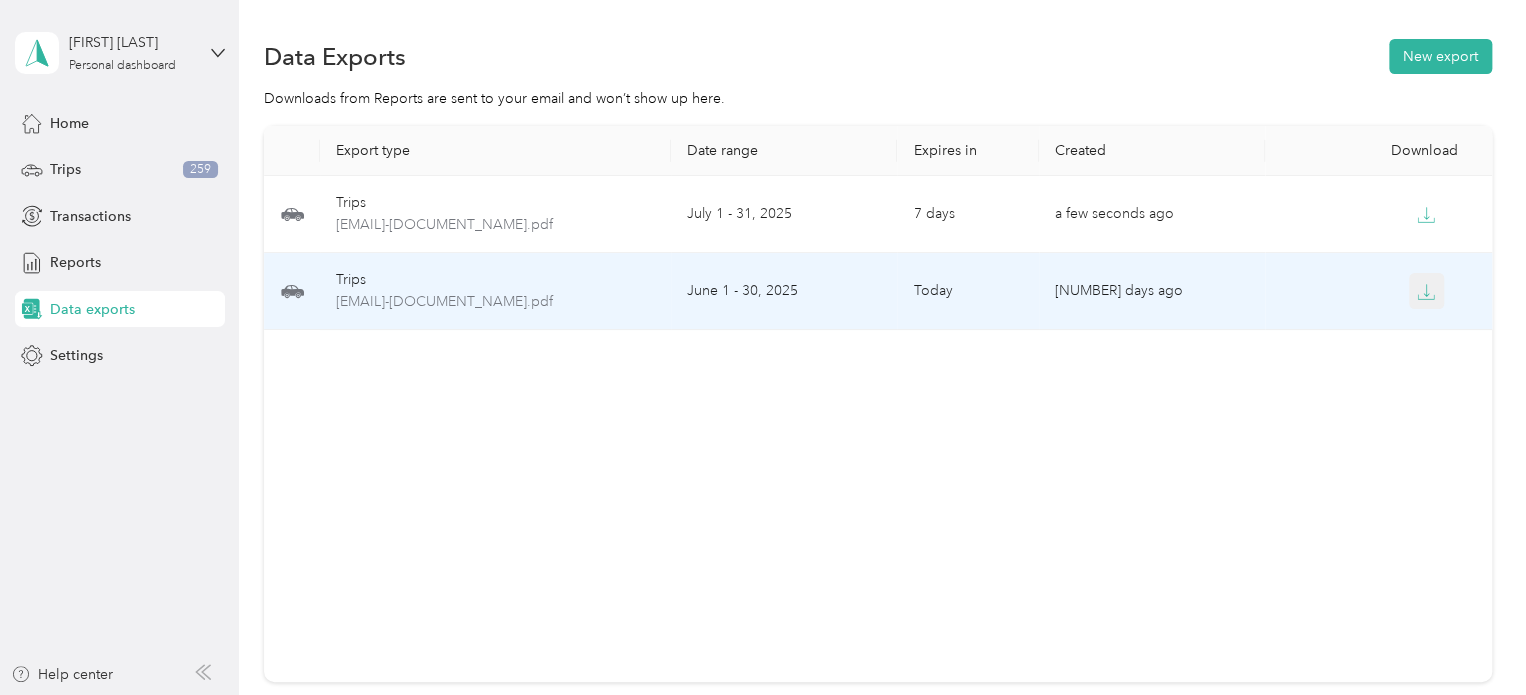 click 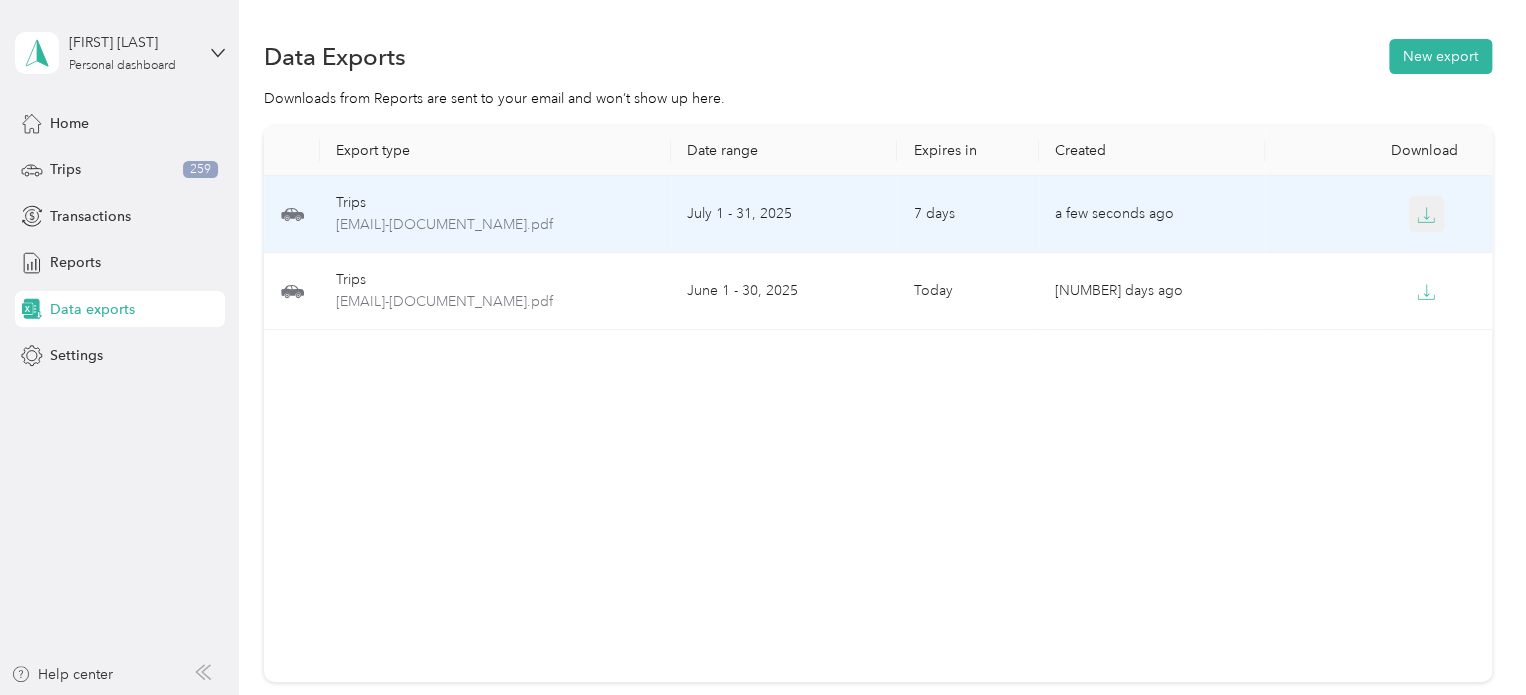 click at bounding box center [1427, 214] 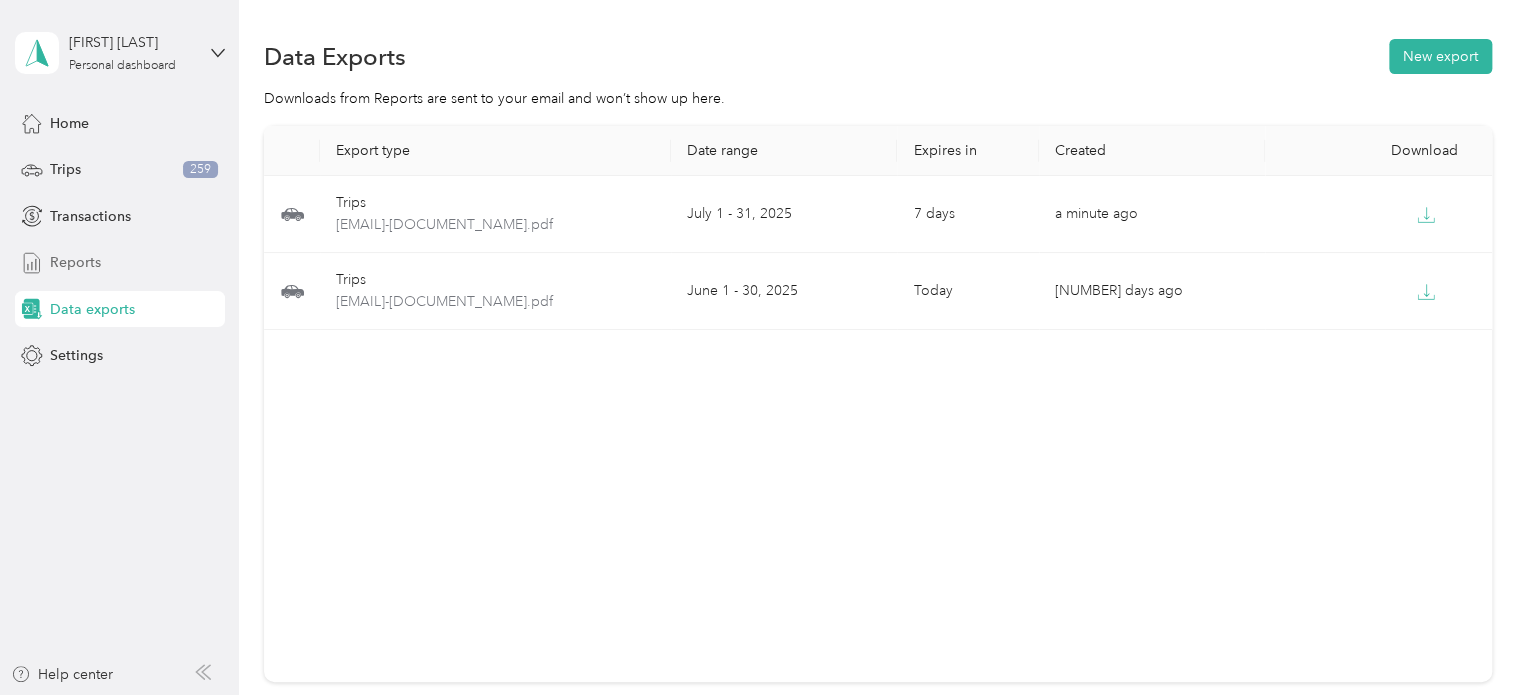 click on "Reports" at bounding box center [75, 262] 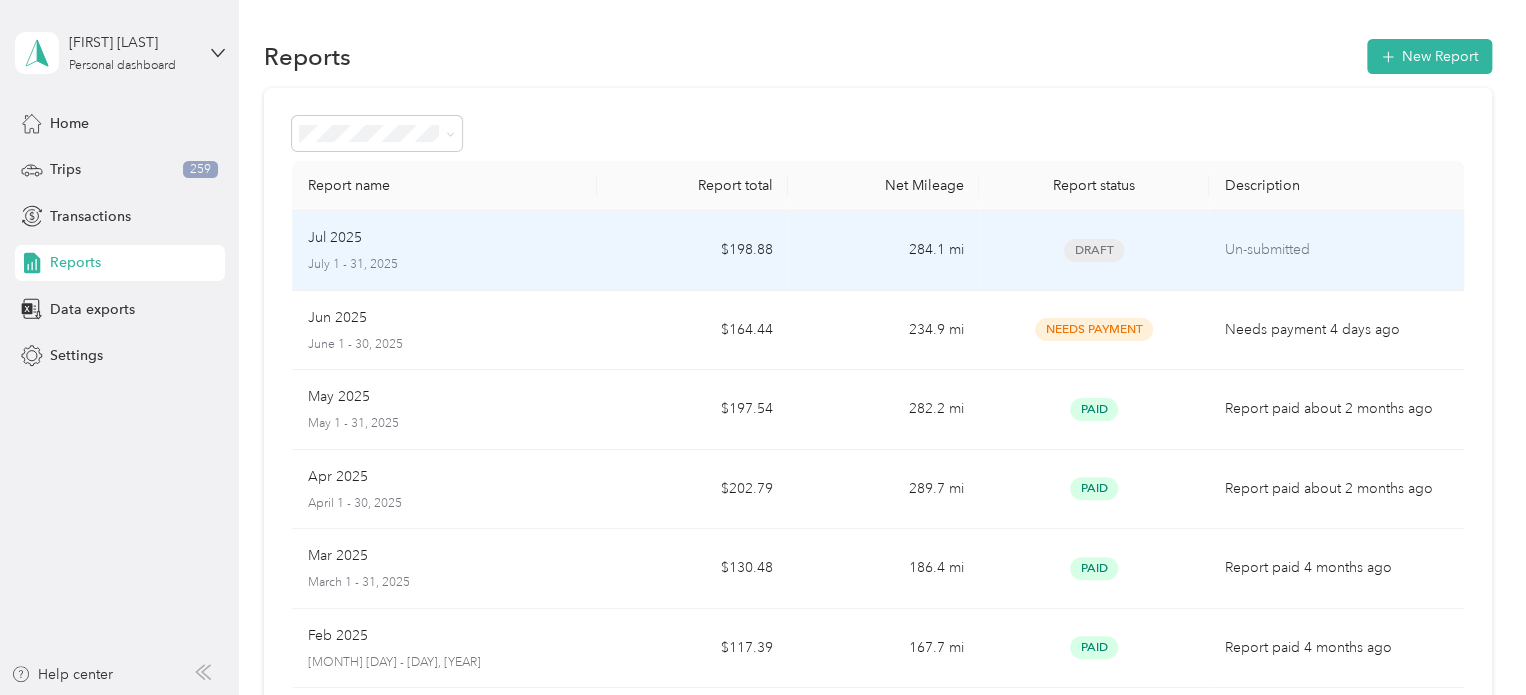 click on "Draft" at bounding box center [1094, 250] 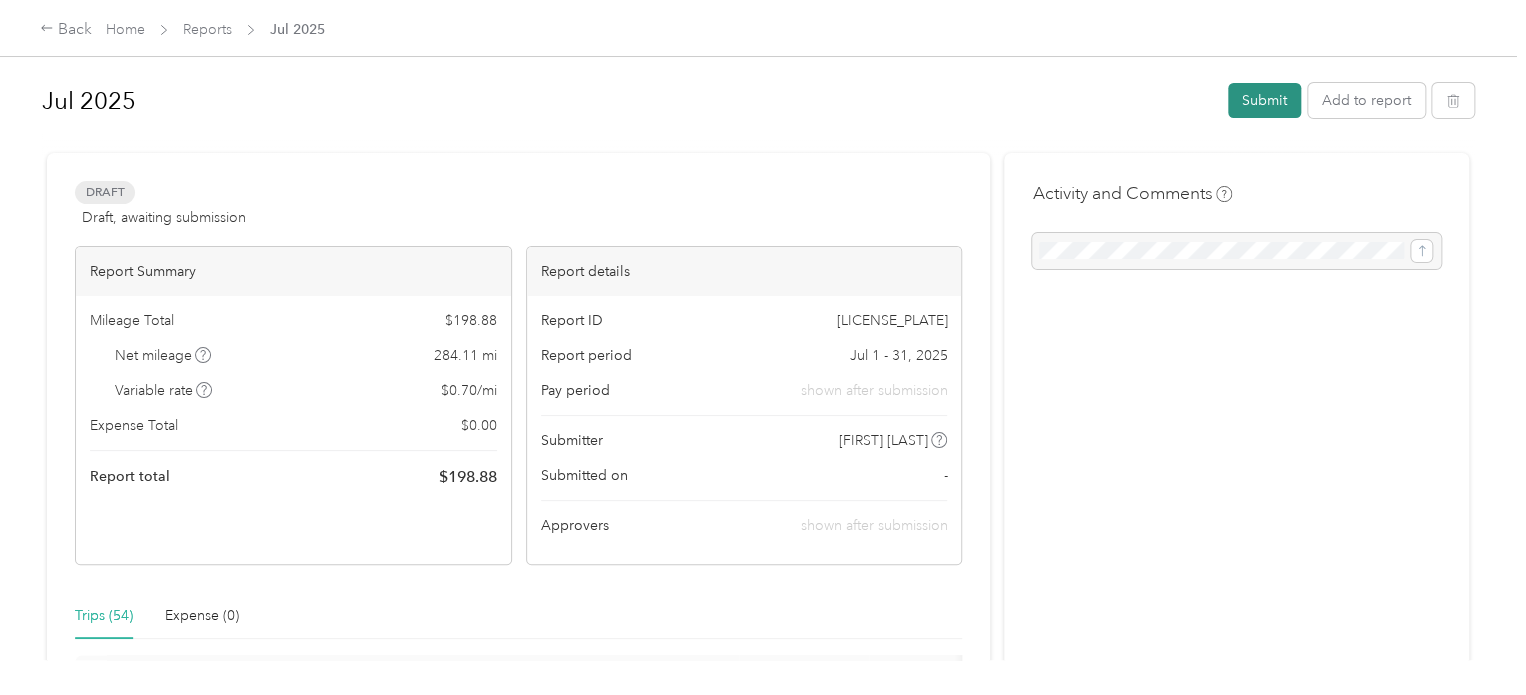 click on "Submit" at bounding box center (1264, 100) 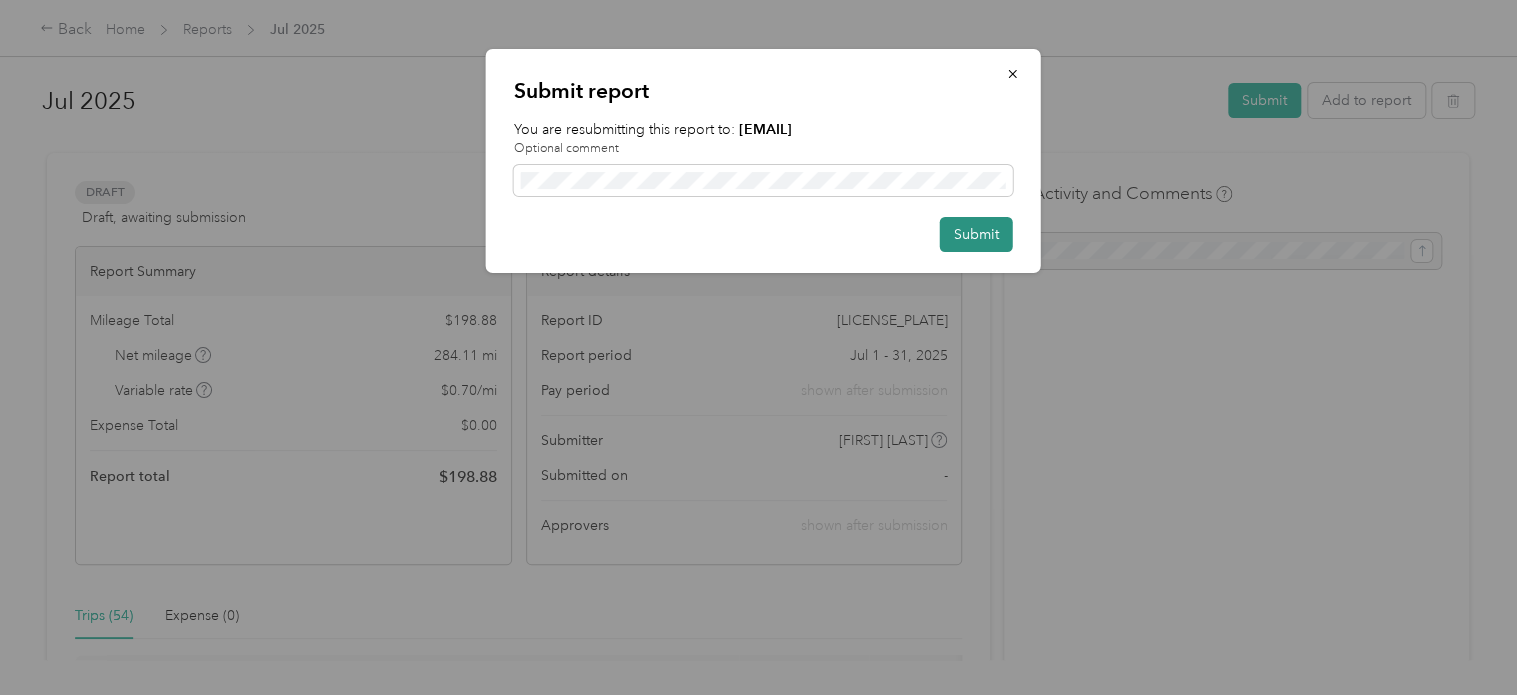 click on "Submit" at bounding box center (976, 234) 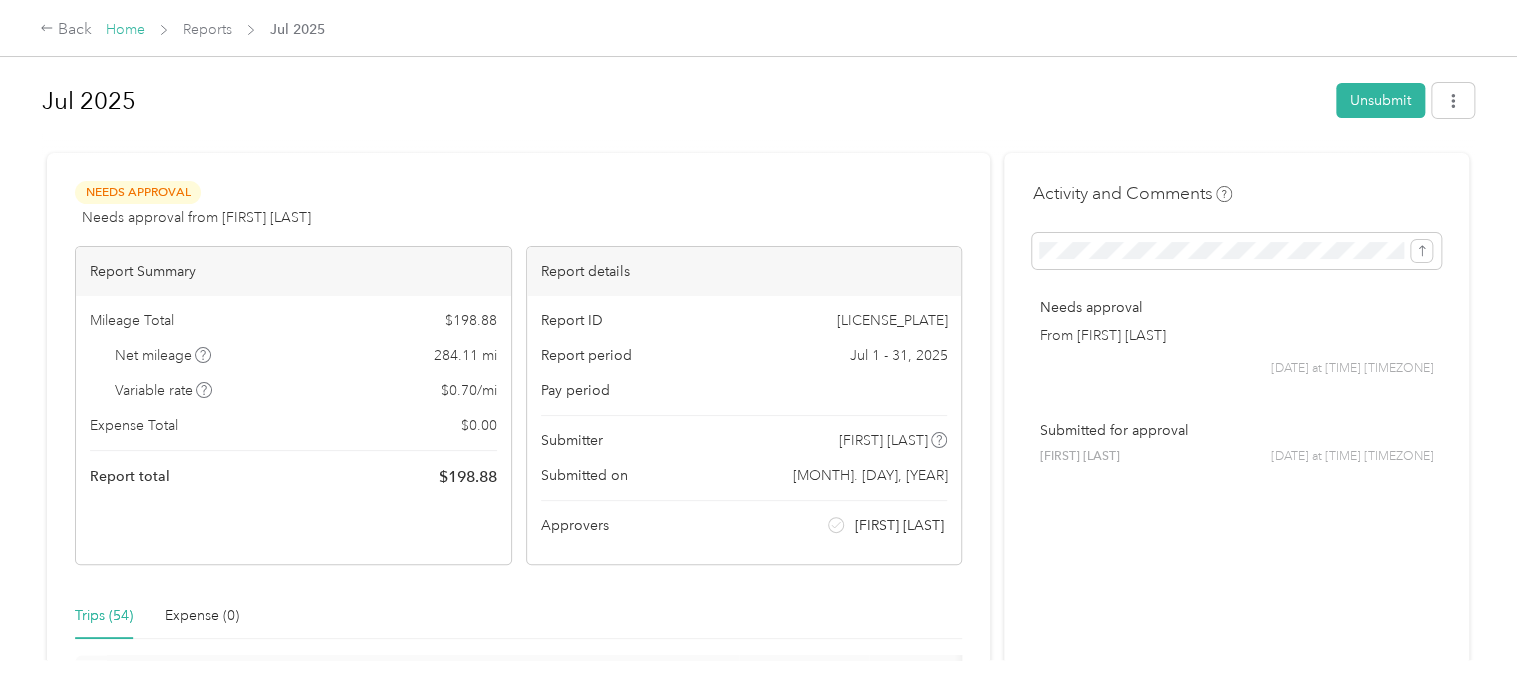 click on "Home" at bounding box center (125, 29) 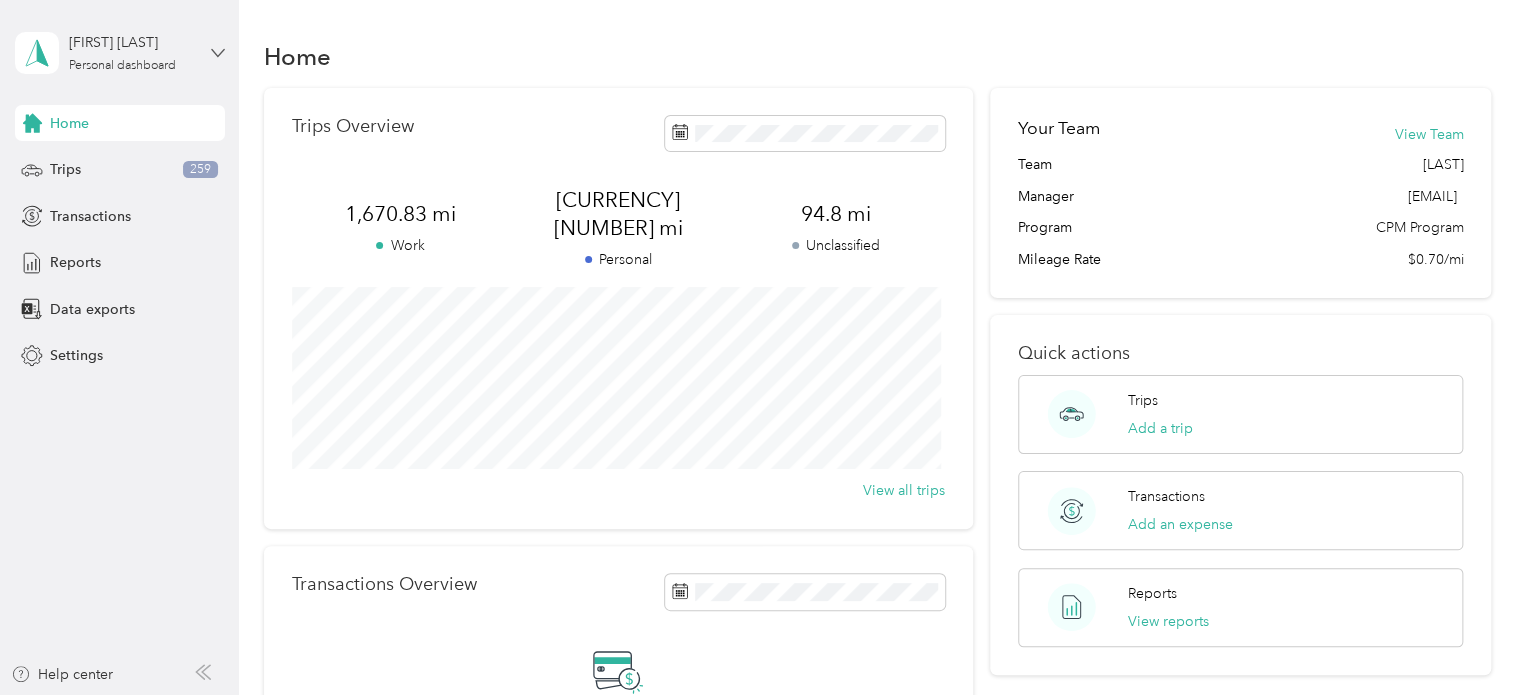 click 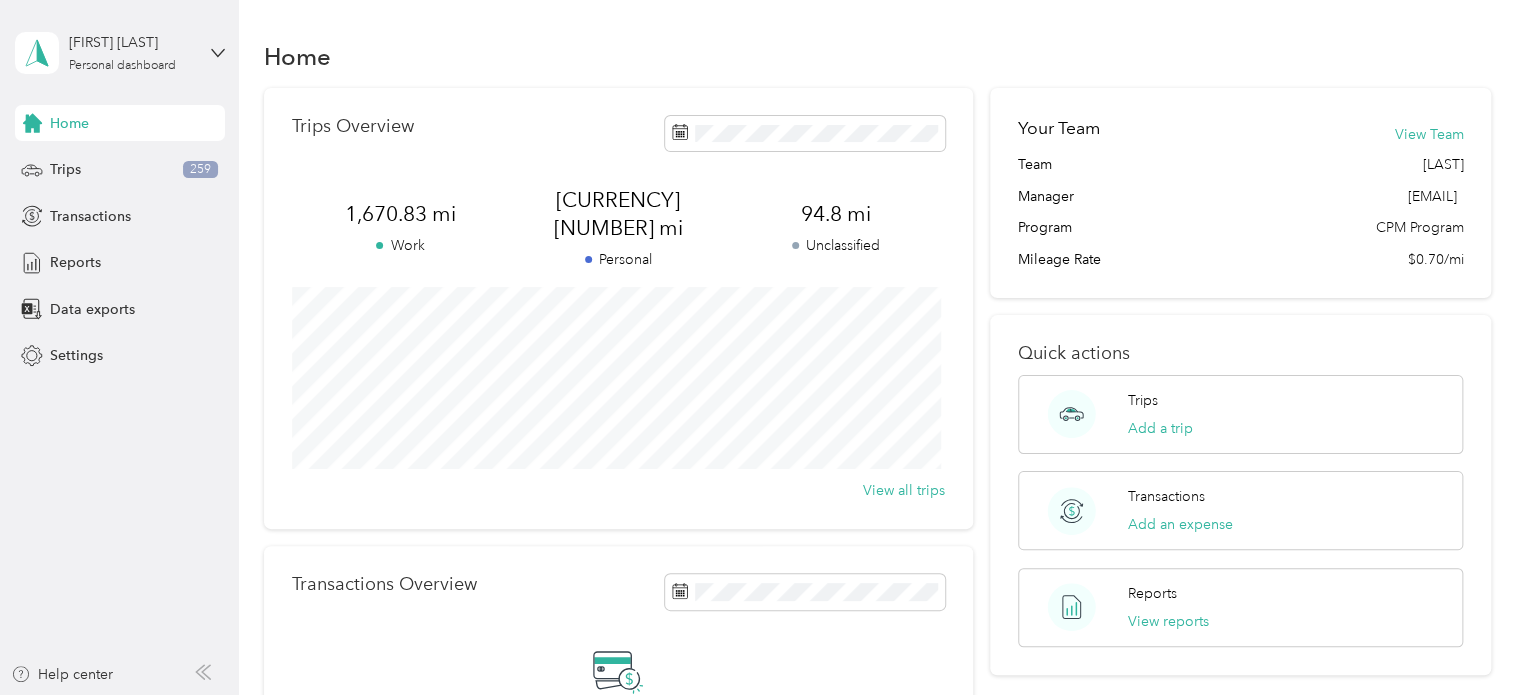 click on "Log out" at bounding box center [70, 164] 